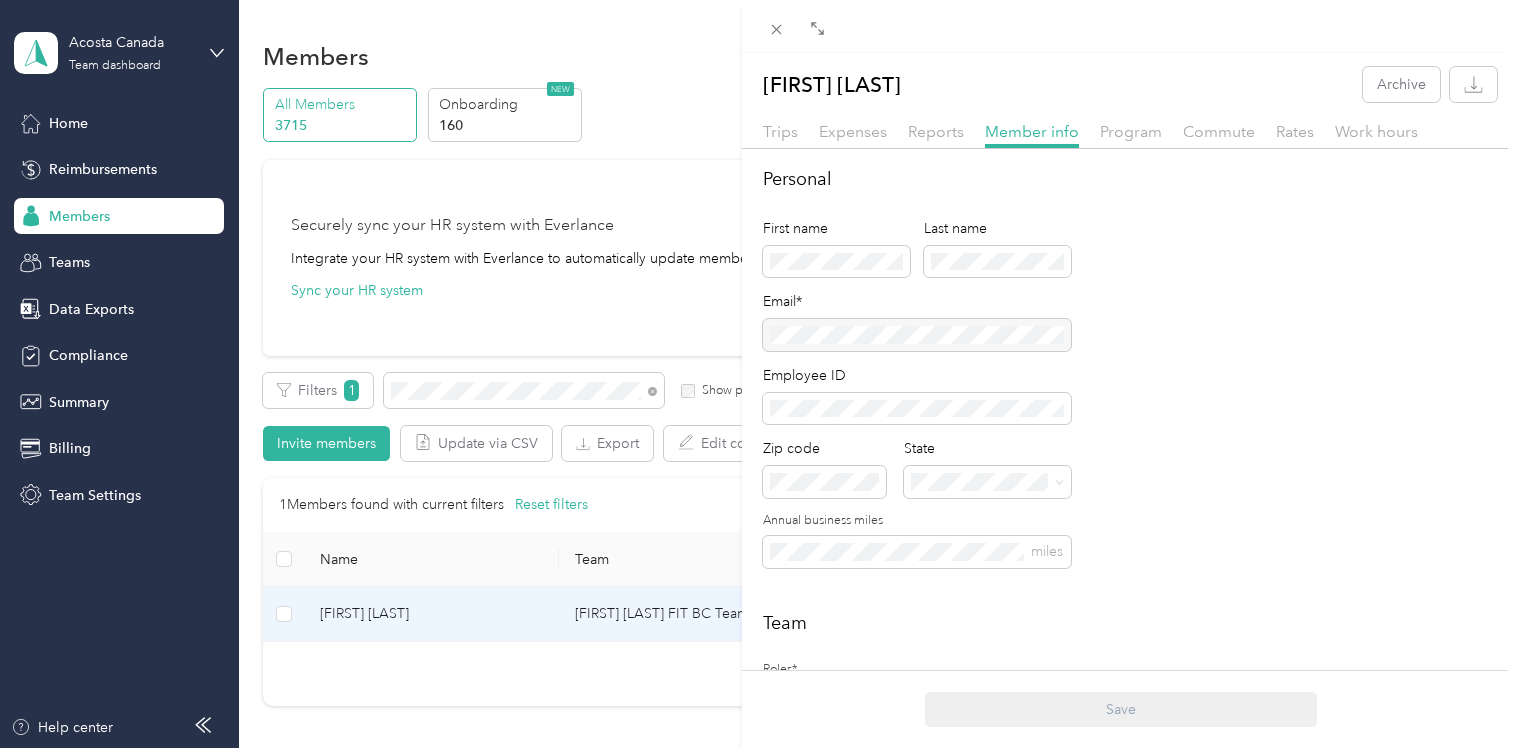 scroll, scrollTop: 0, scrollLeft: 0, axis: both 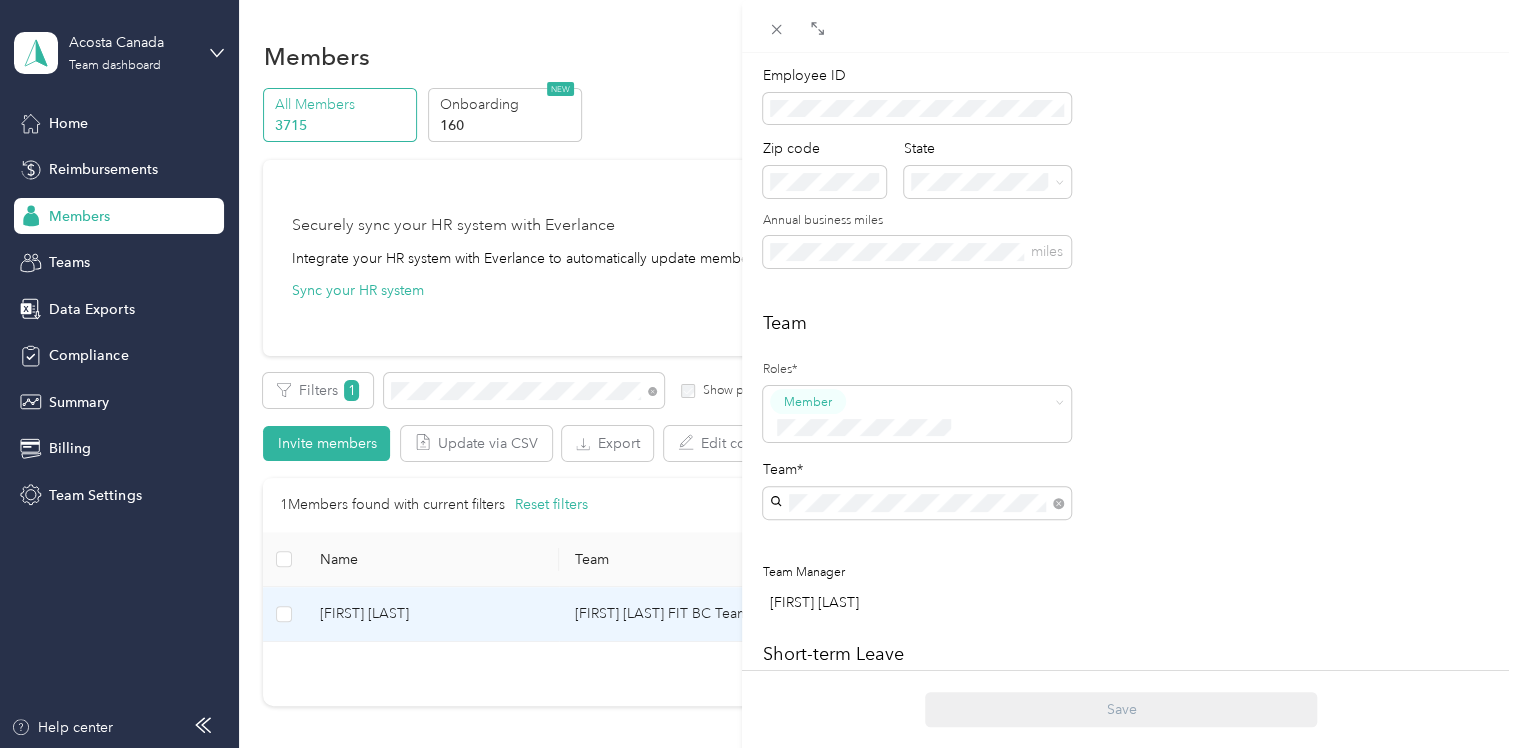 click on "[FIRST] [LAST] Archive Trips Expenses Reports Member info Program Commute Rates Work hours Personal First name Last name Email* Employee ID Zip code State Annual business miles   miles Team Roles*   Member Team* Team Manager [FIRST] [LAST] Short-term Leave Start date   End date   Members on leave will not have access to Everlance. Archive member End date Adding an end date archives a member. Archived members will lose access to Everlance 30 days after the end date. To edit program start date go to the   program tab Custom Meta-data acosta_or_mosaic   postal_code   group_name   address_2   address_1   state   city   Save" at bounding box center (759, 374) 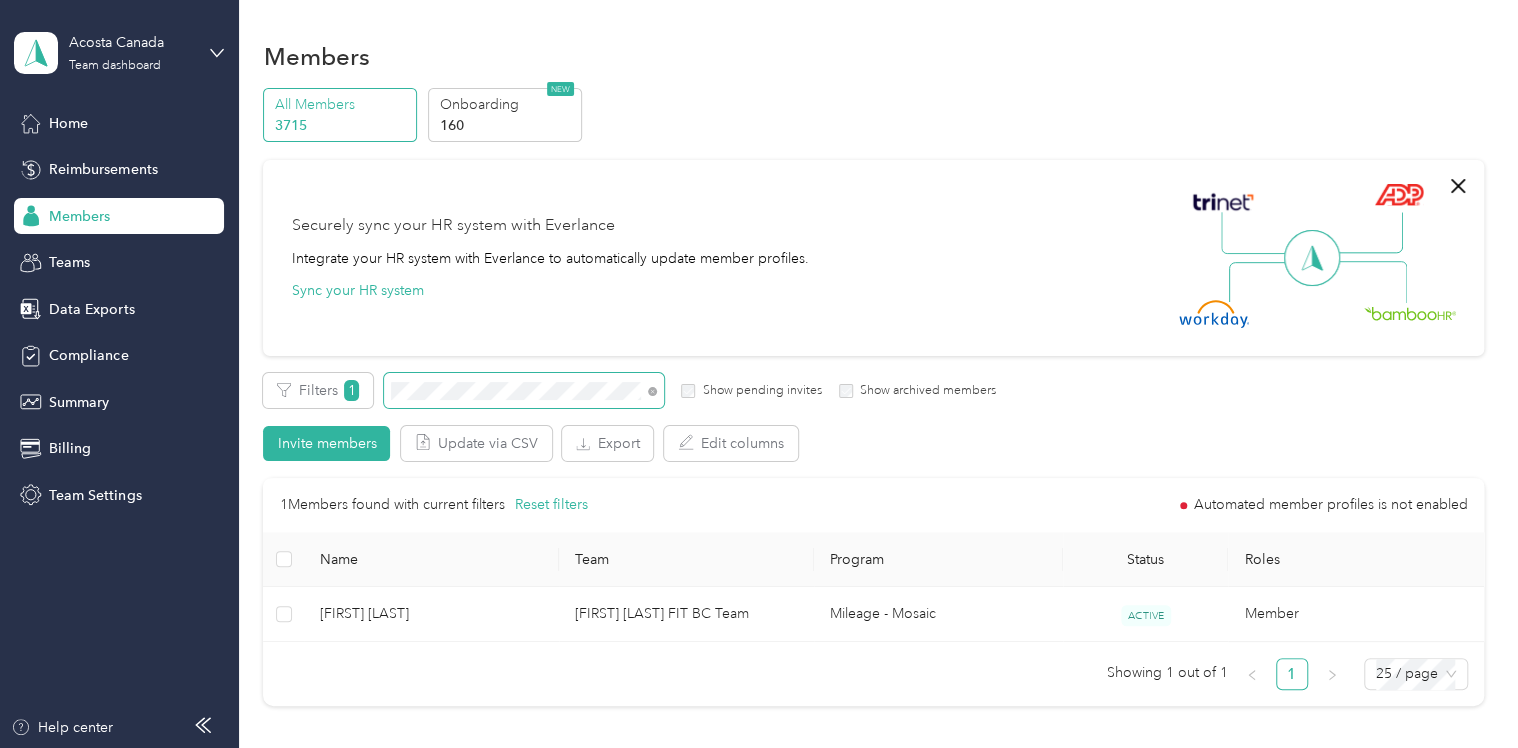 click on "Filters 1 Show pending invites Show archived members Invite members Update via CSV Export Edit columns" at bounding box center [873, 417] 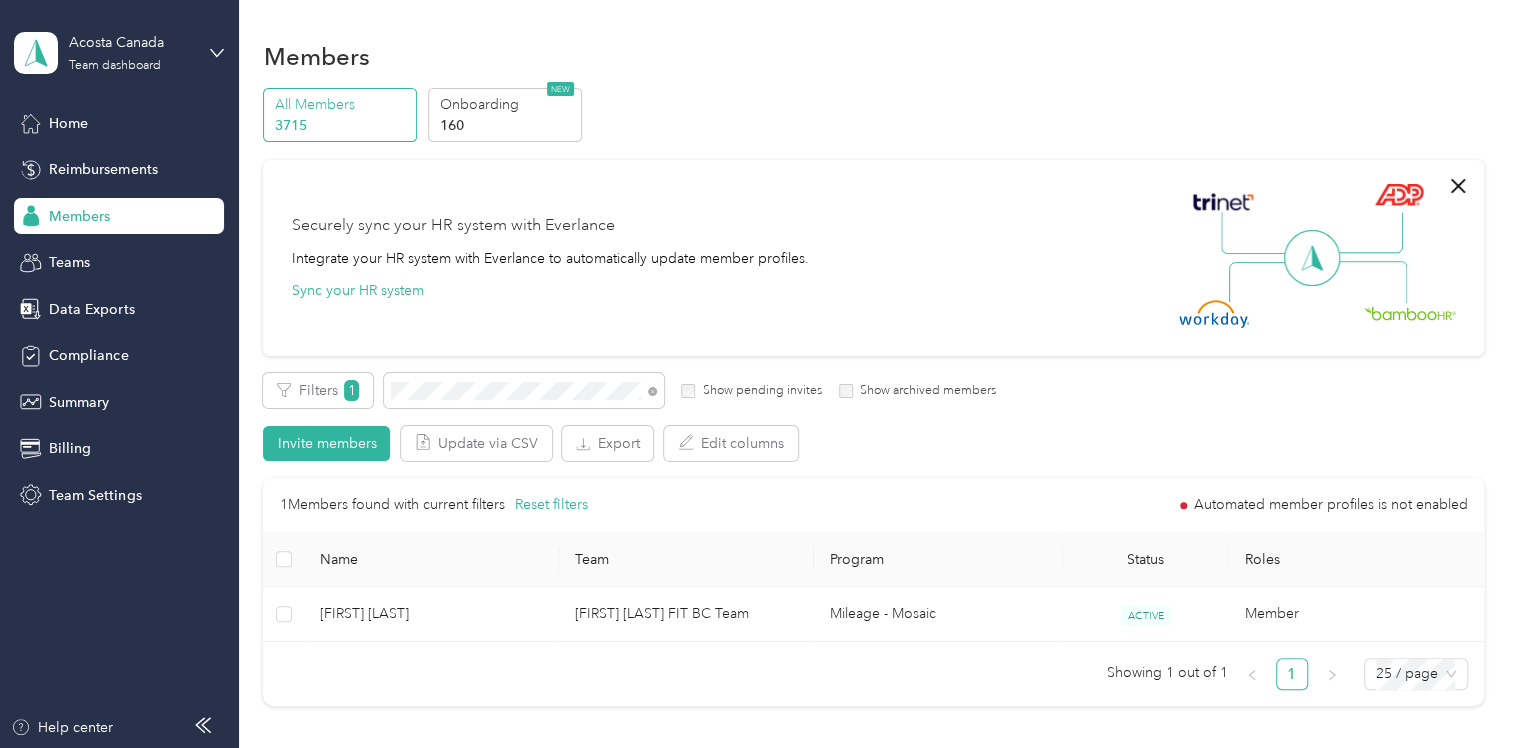 click on "Filters 1 Show pending invites Show archived members Invite members Update via CSV Export Edit columns" at bounding box center (873, 417) 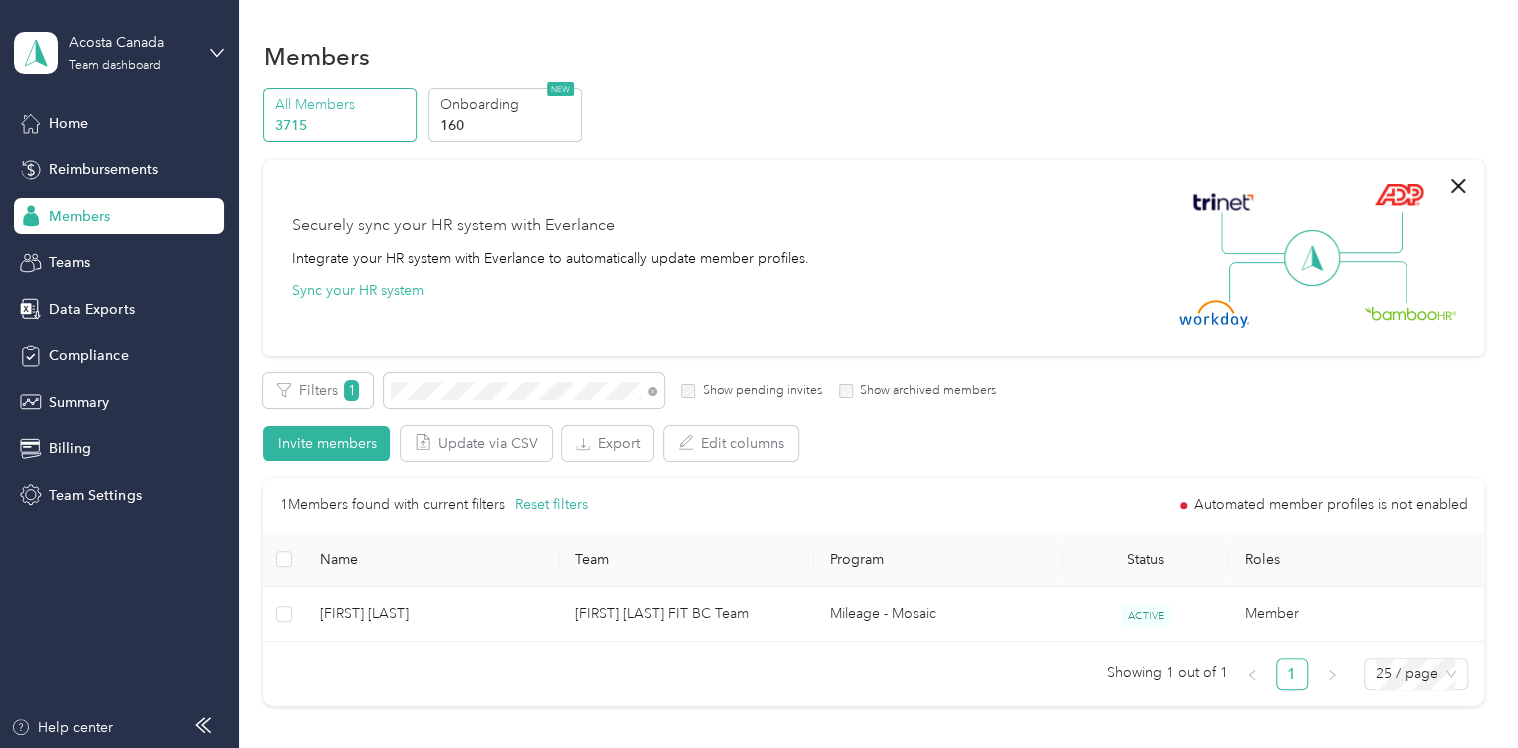 click on "Filters 1 Show pending invites Show archived members Invite members Update via CSV Export Edit columns" at bounding box center (873, 417) 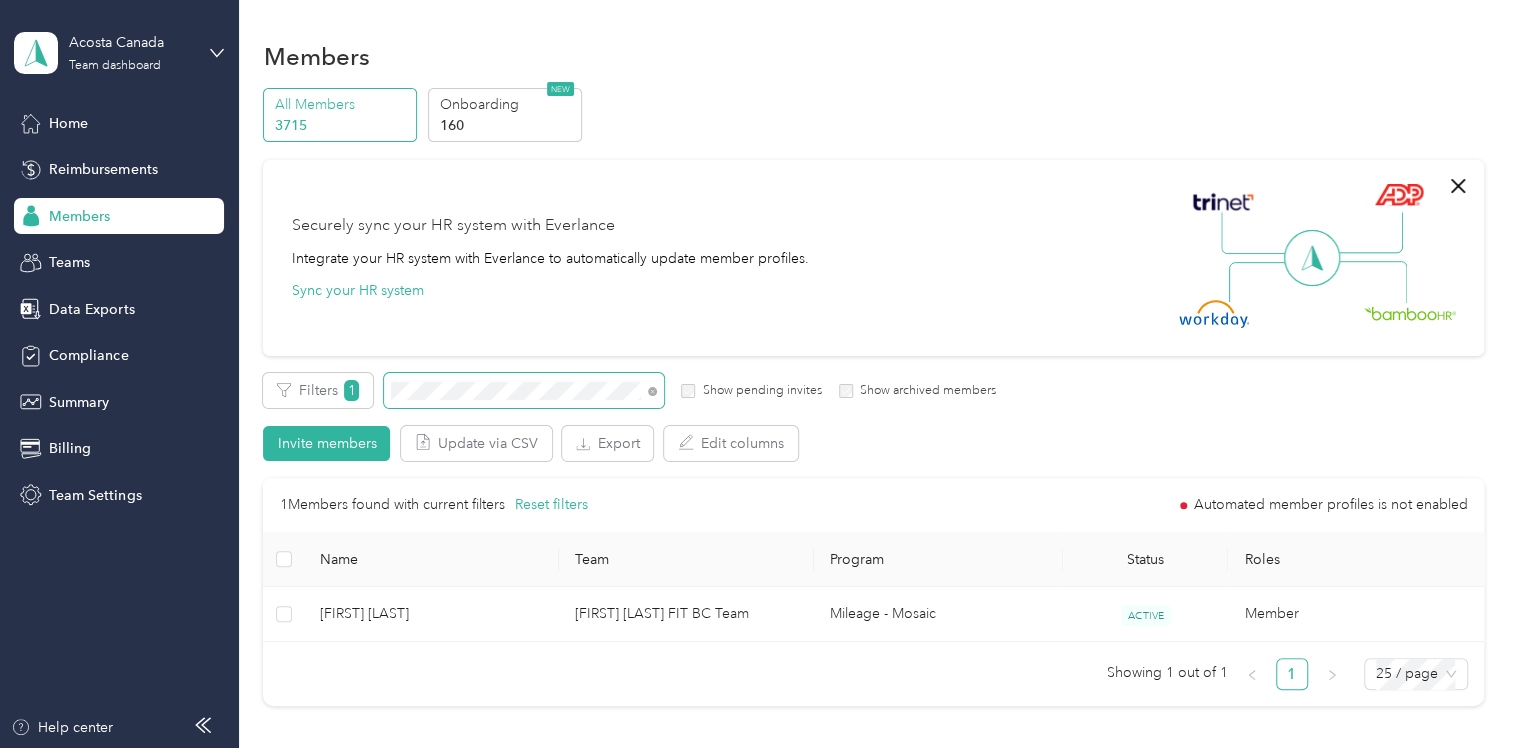click on "Filters 1 Show pending invites Show archived members Invite members Update via CSV Export Edit columns" at bounding box center (873, 417) 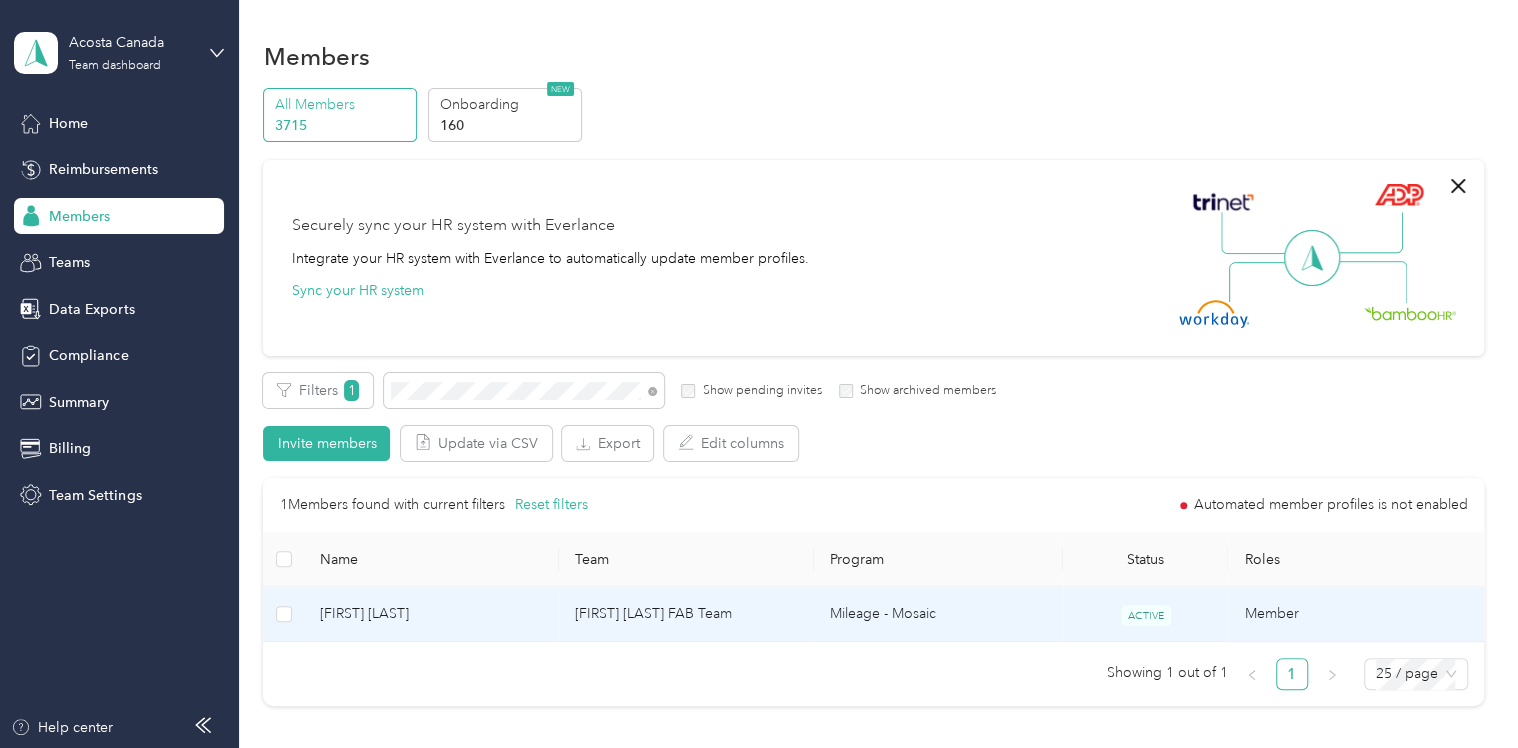 click on "[FIRST] [LAST] FAB Team" at bounding box center [686, 614] 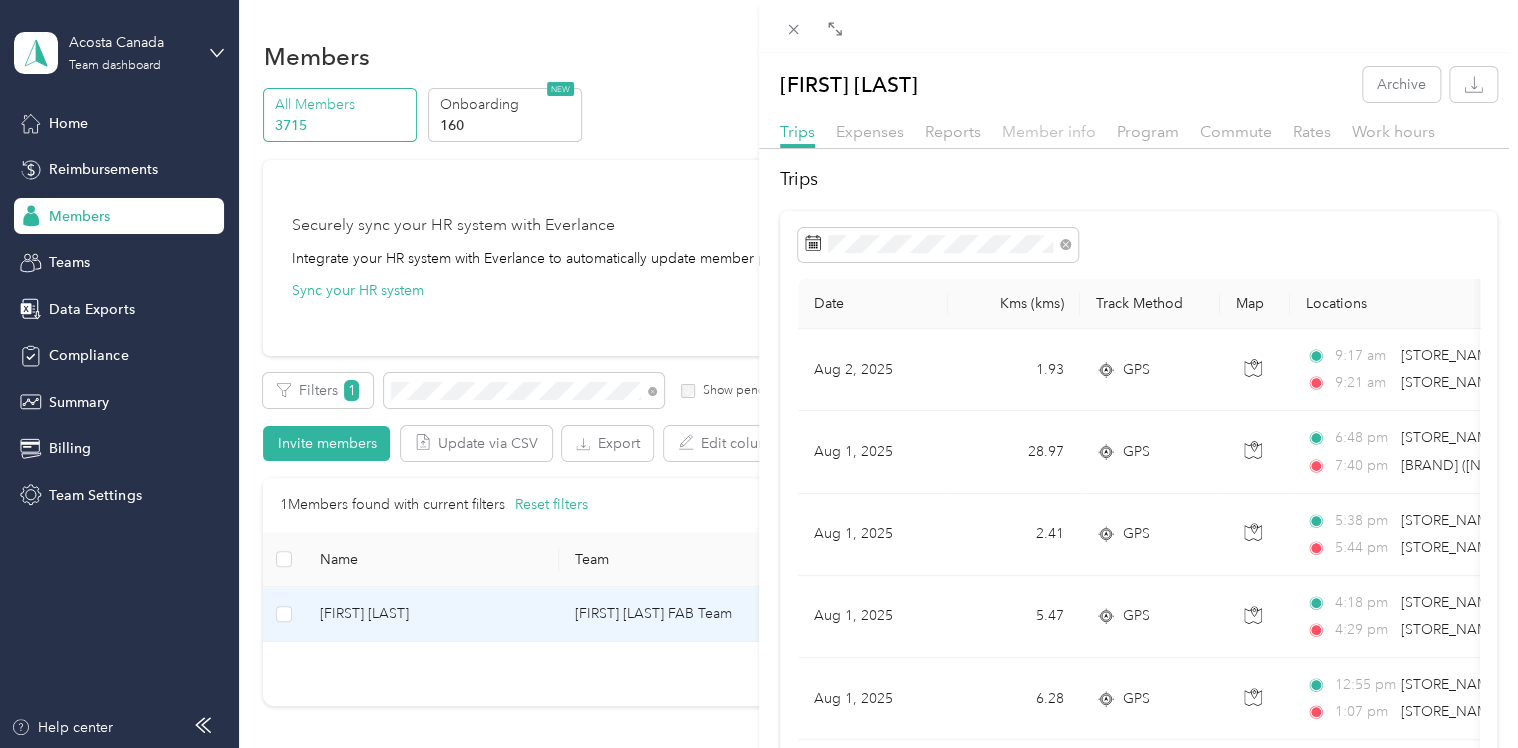 click on "Member info" at bounding box center [1049, 131] 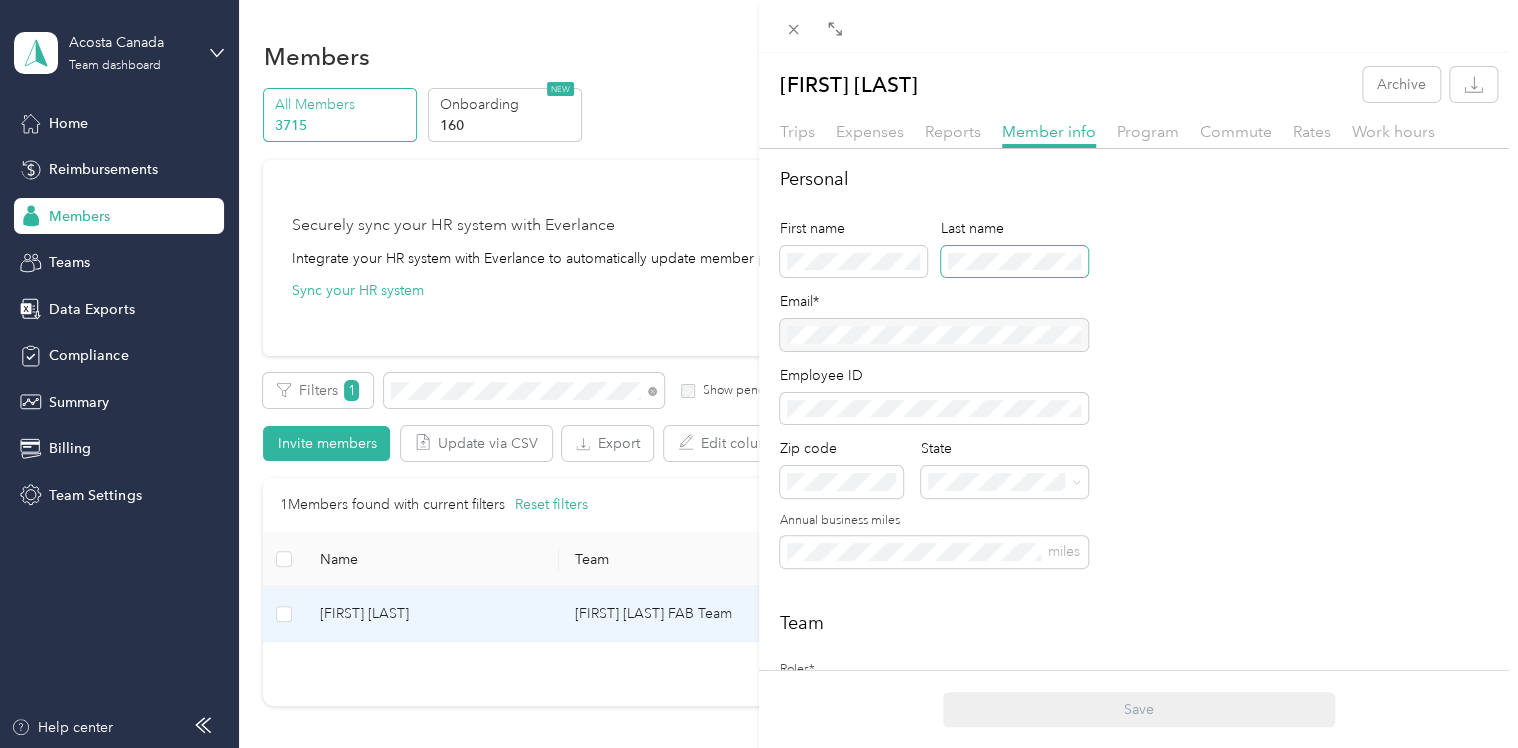 click on "First name Last name" at bounding box center (934, 255) 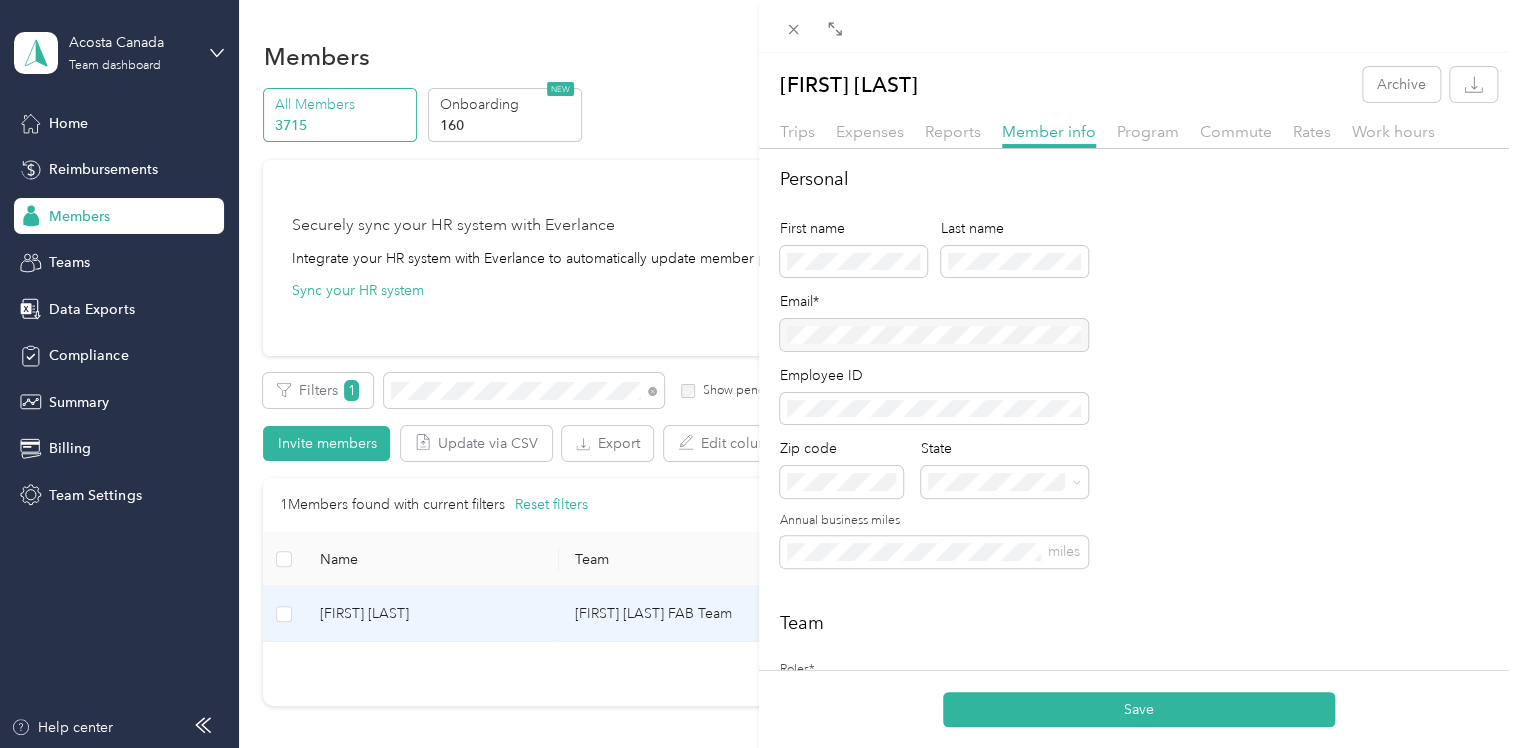 click on "Save" at bounding box center [1139, 709] 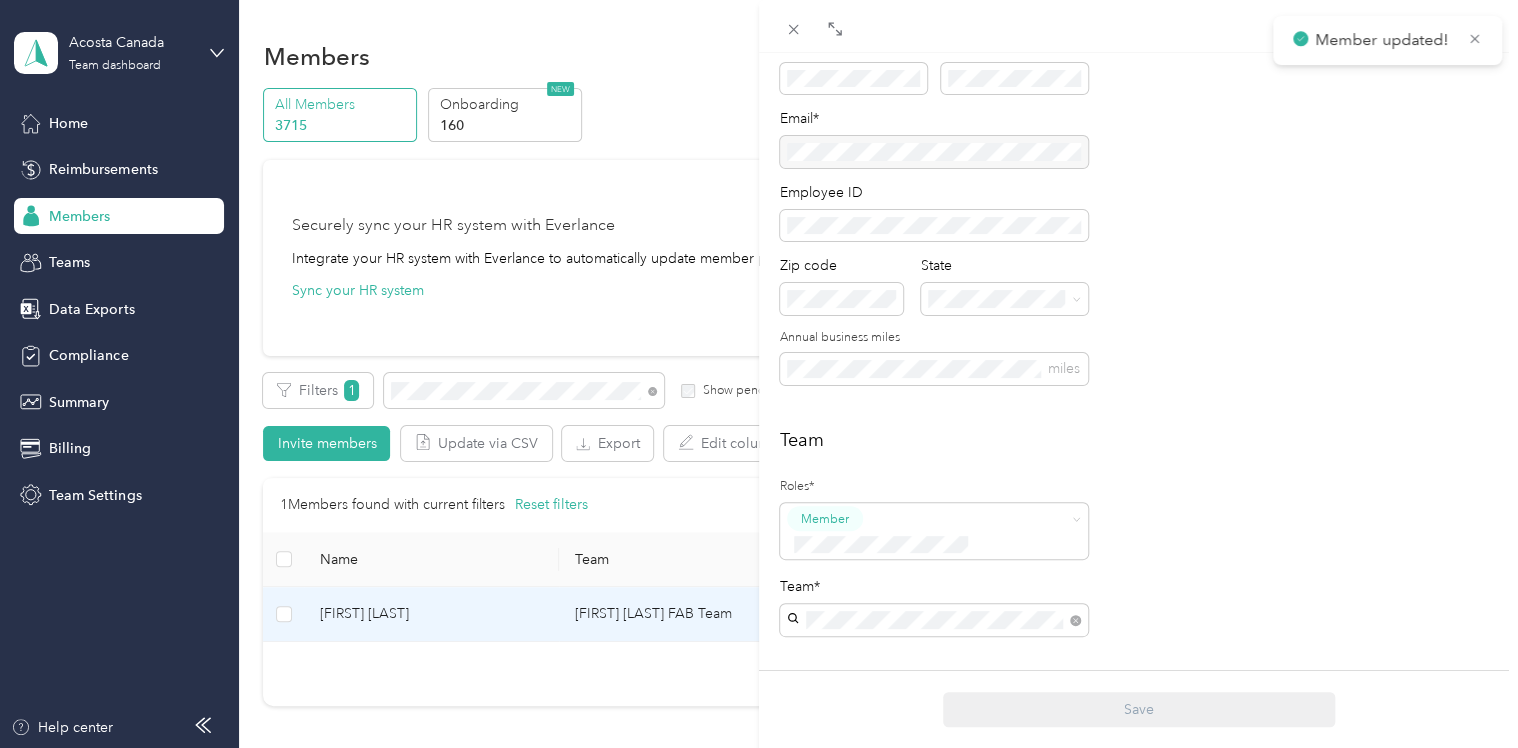 scroll, scrollTop: 200, scrollLeft: 0, axis: vertical 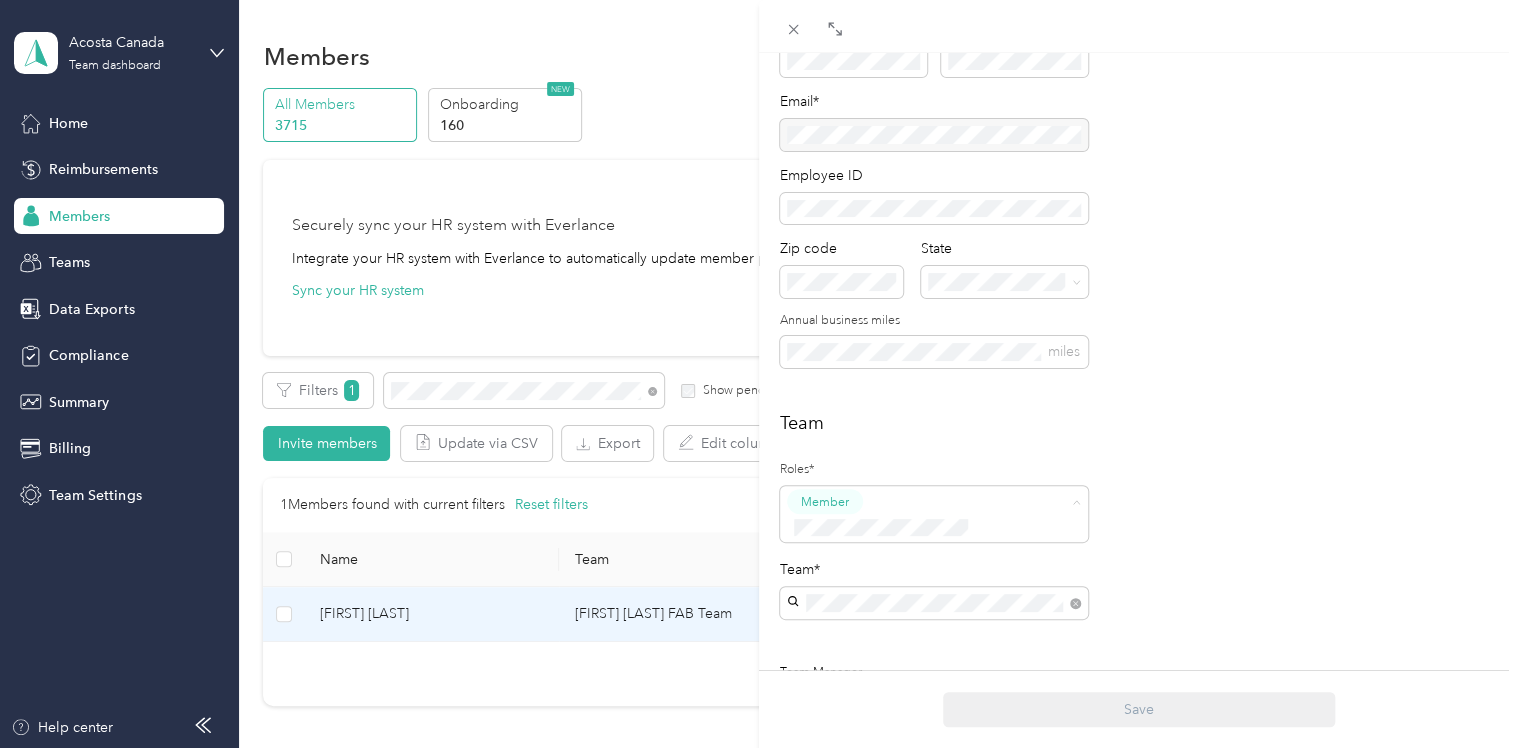 click on "Manager" at bounding box center (833, 387) 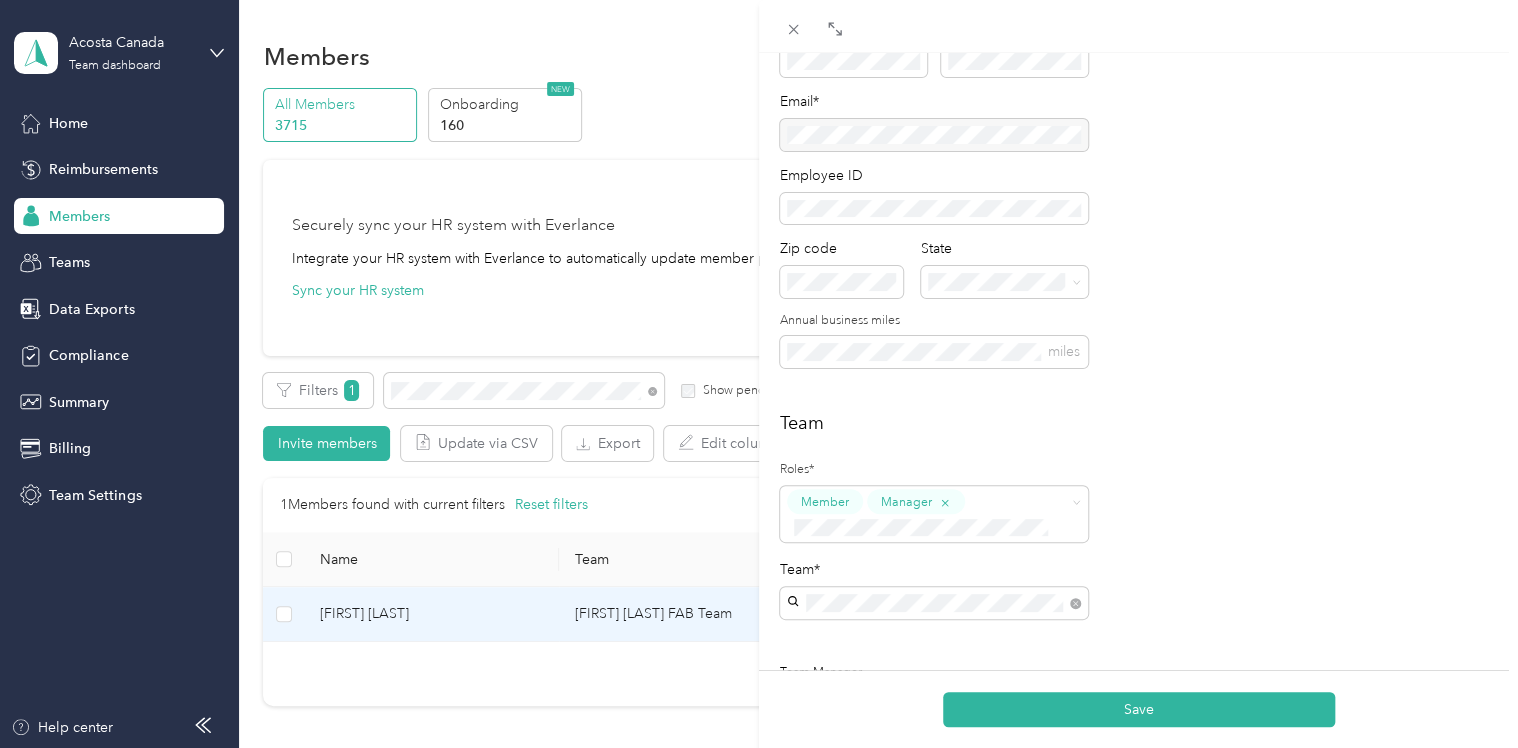 click on "Team Roles*   Member Manager Team* Team Manager [FIRST] [LAST]" at bounding box center (1138, 567) 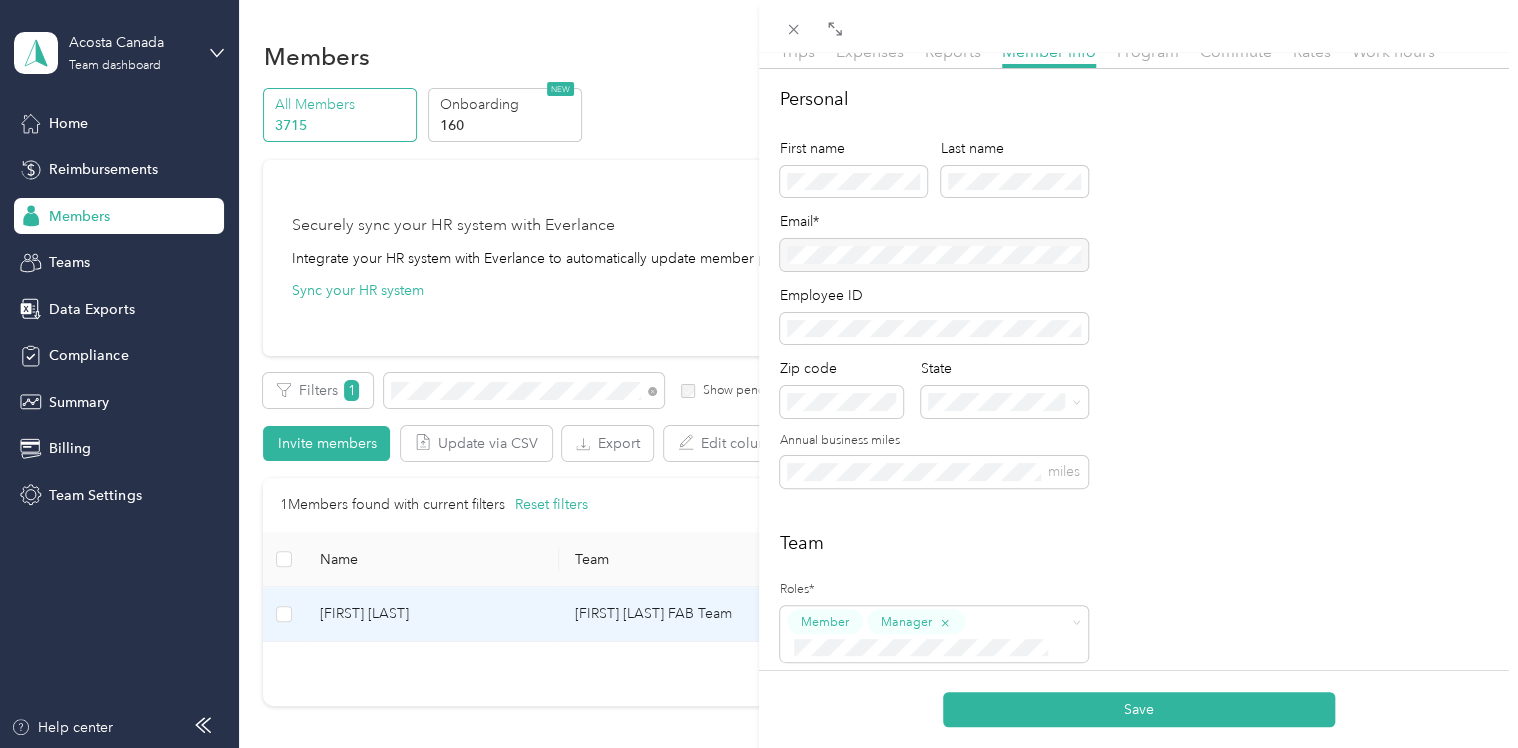 scroll, scrollTop: 0, scrollLeft: 0, axis: both 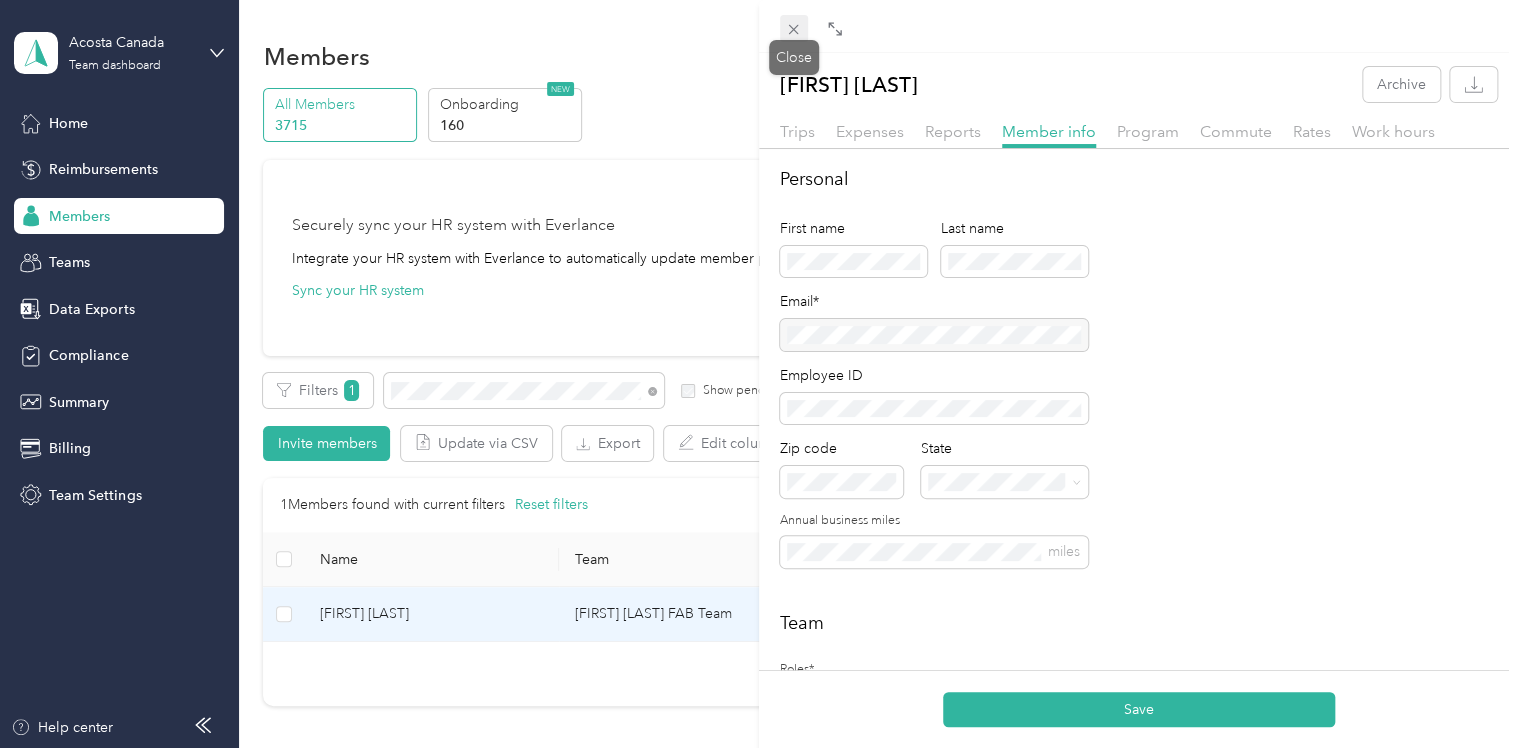 click 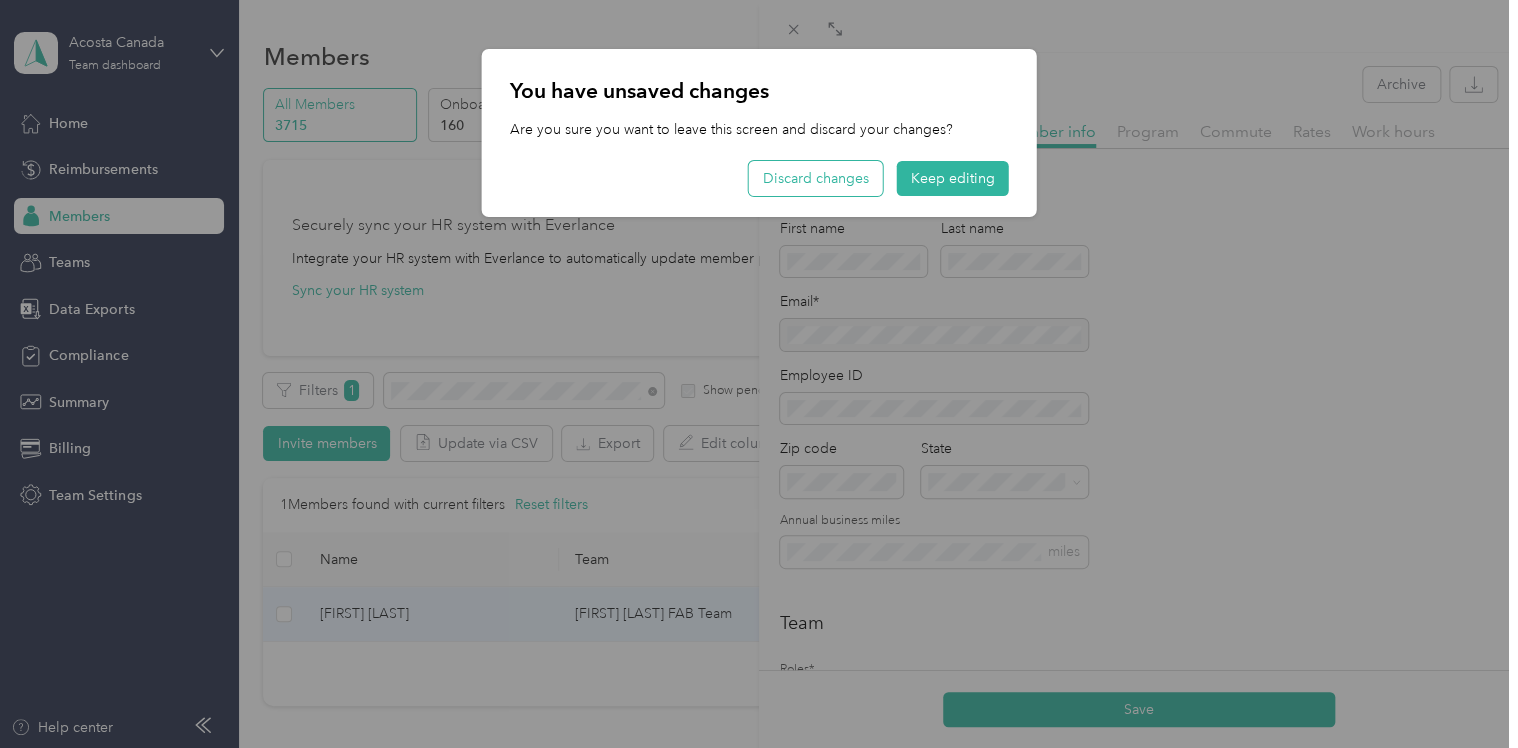 click on "Discard changes" at bounding box center [816, 178] 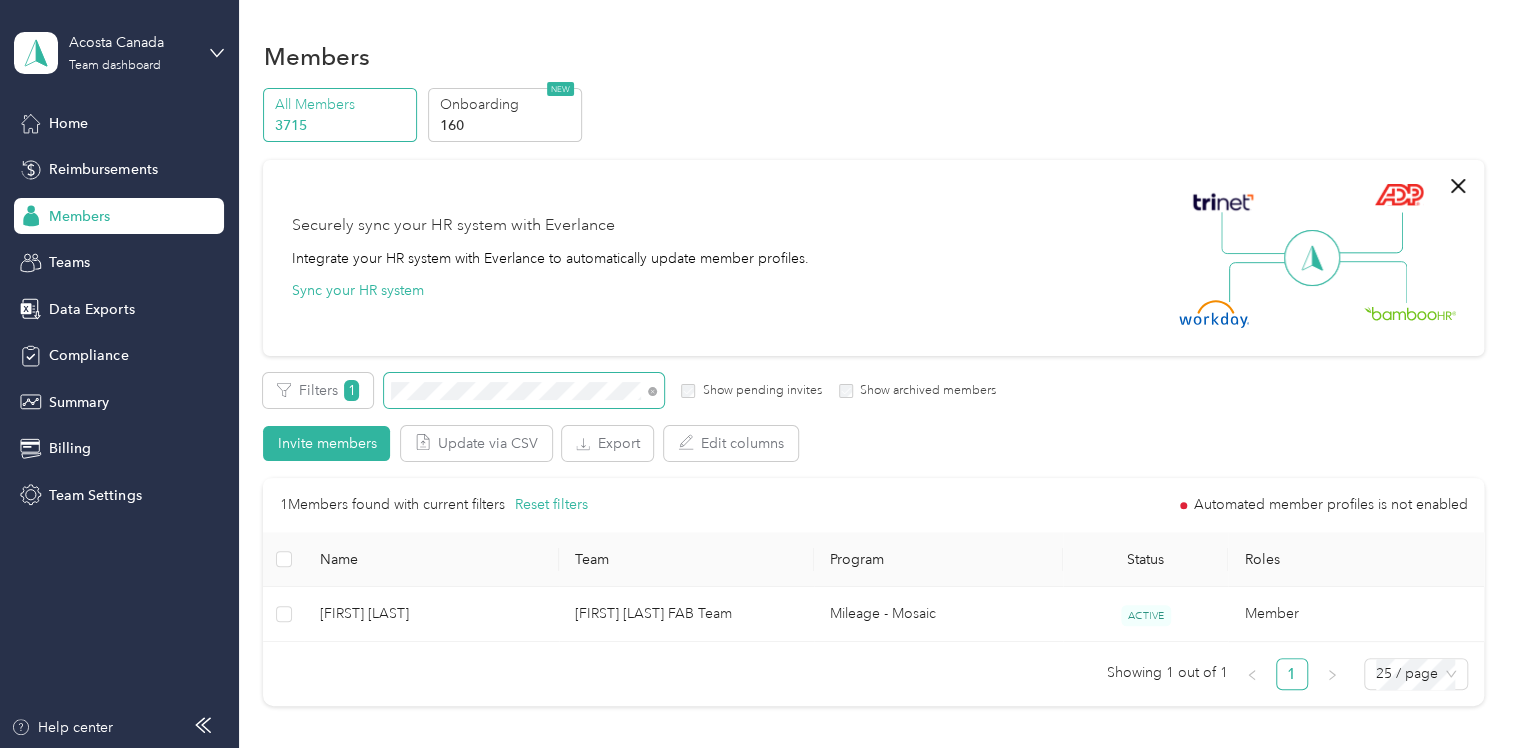 click on "Filters 1 Show pending invites Show archived members" at bounding box center (629, 390) 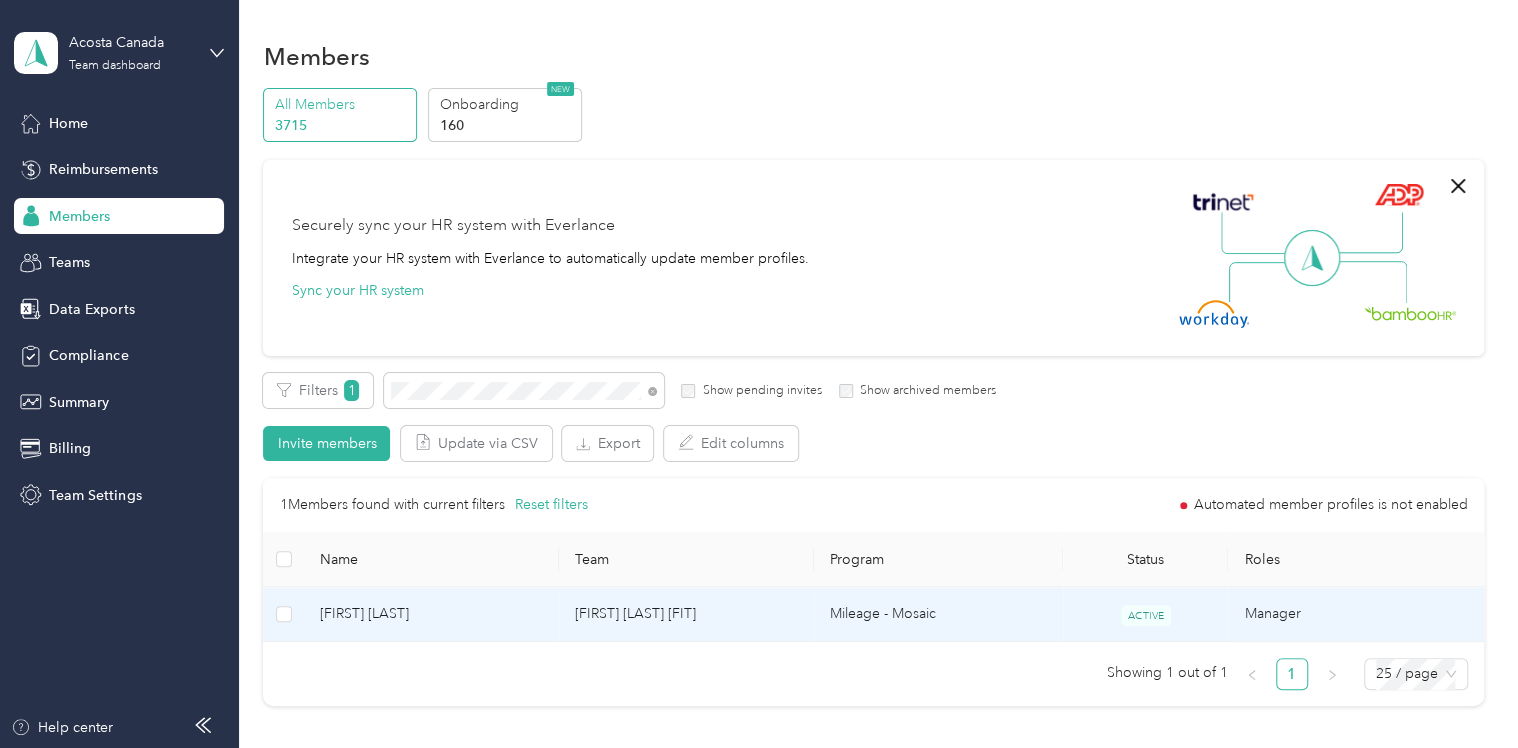 click on "[FIRST] [LAST] [FIT]" at bounding box center [686, 614] 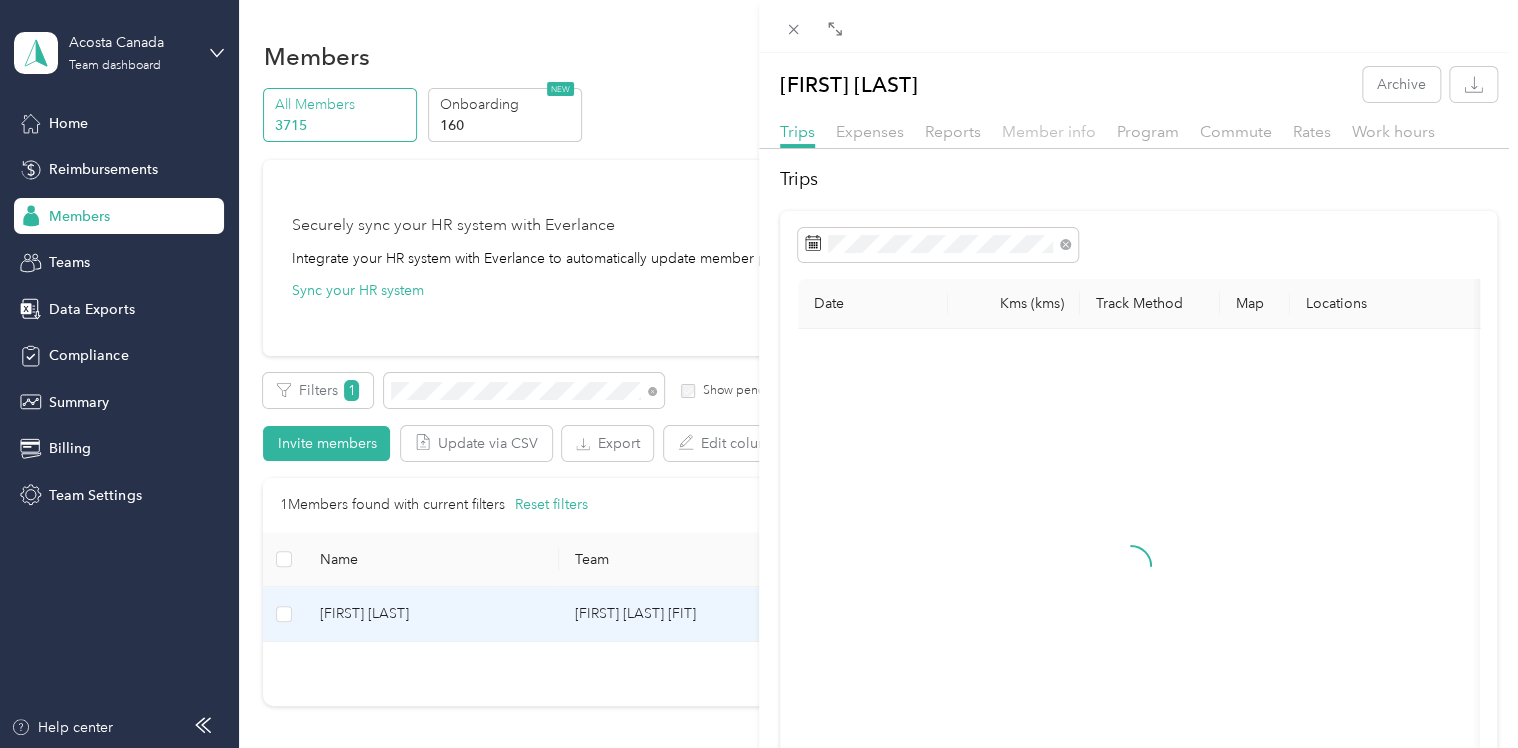 click on "Member info" at bounding box center (1049, 131) 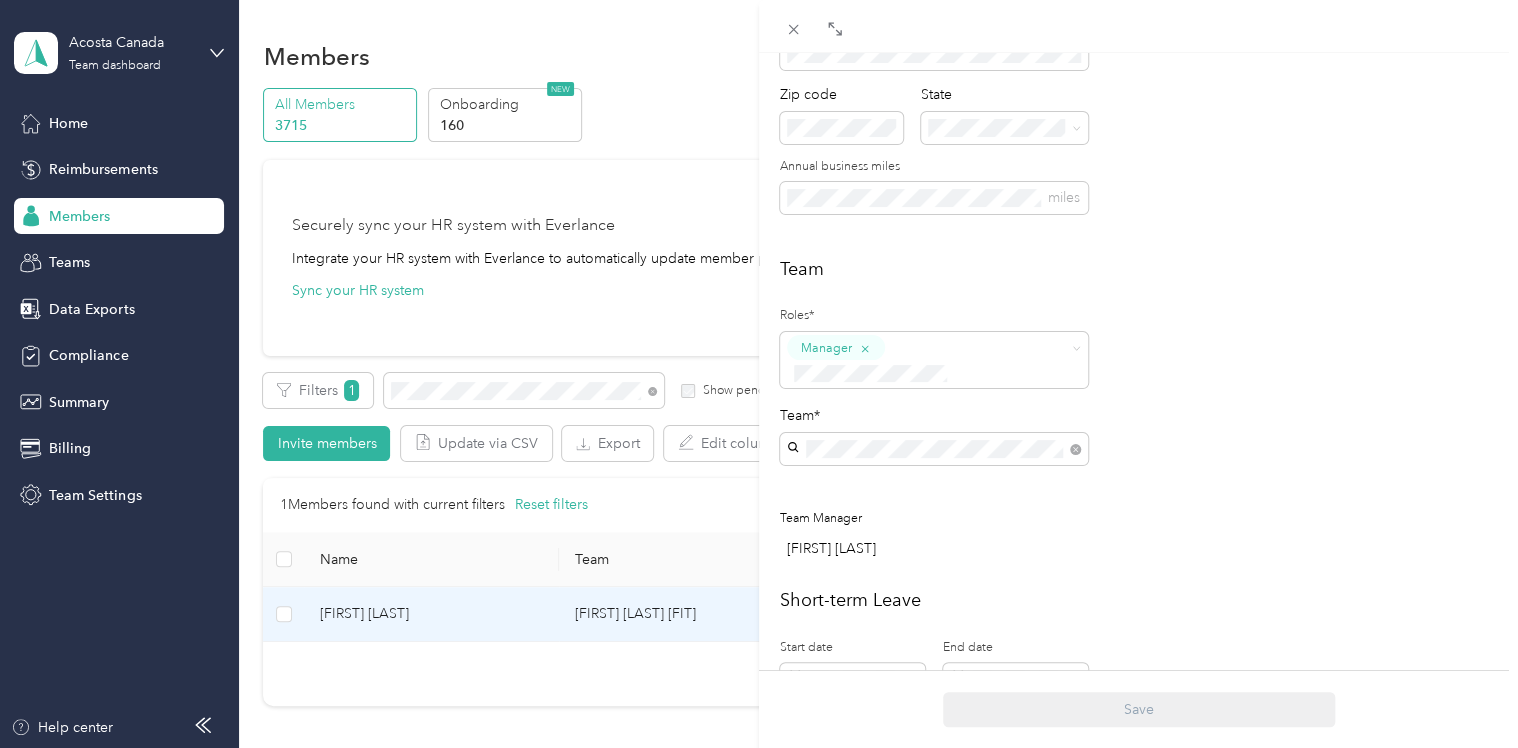 scroll, scrollTop: 400, scrollLeft: 0, axis: vertical 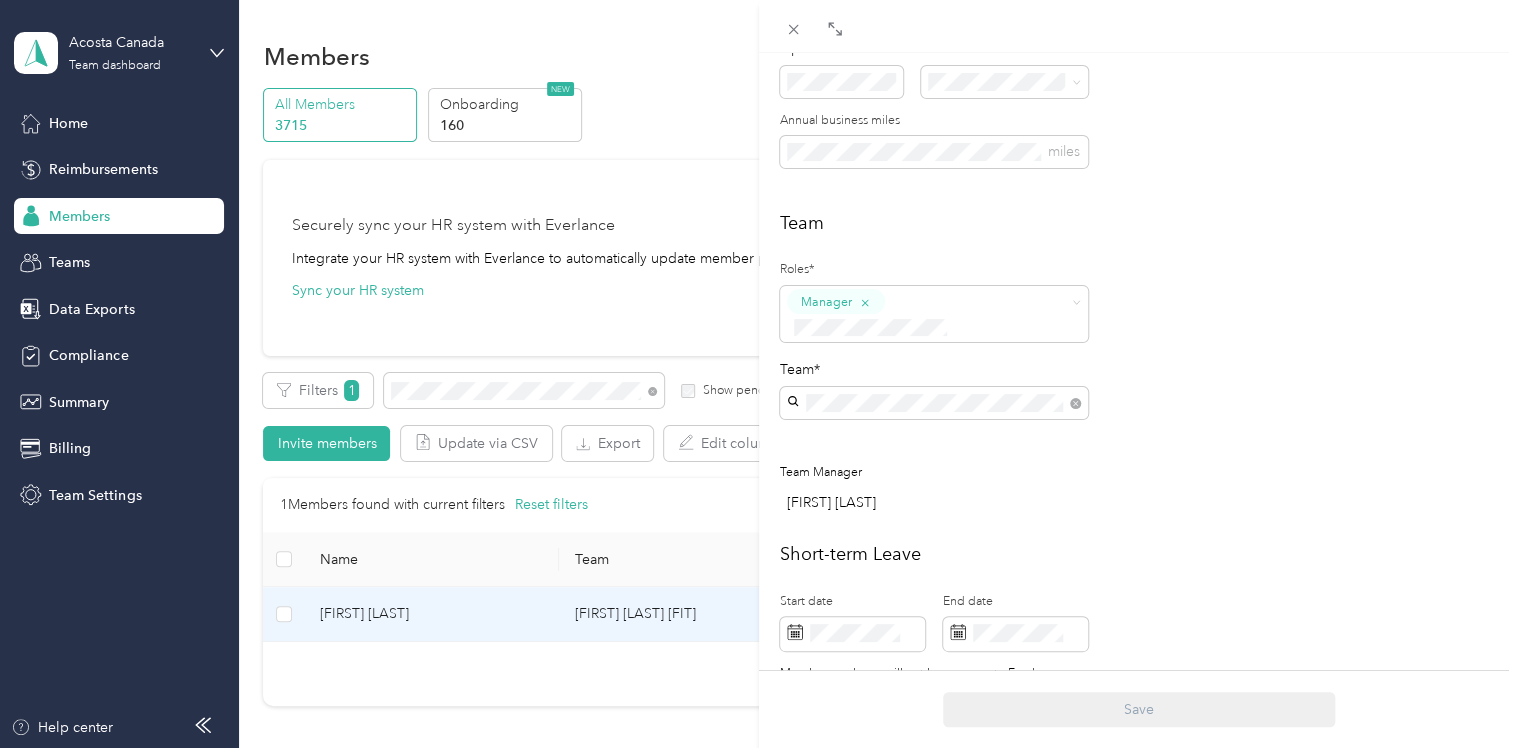 click on "[FIRST] [LAST] Archive Trips Expenses Reports Member info Program Commute Rates Work hours Personal First name Last name Email* Employee ID Zip code State Annual business miles   miles Team Roles*   Manager Team* Team Manager [FIRST] [LAST] Short-term Leave Start date   End date   Members on leave will not have access to Everlance. Archive member End date Adding an end date archives a member. Archived members will lose access to Everlance 30 days after the end date. To edit program start date go to the   program tab Custom Meta-data acosta_or_mosaic   postal_code   group_name   address_2   address_1   state   city   Save" at bounding box center (759, 374) 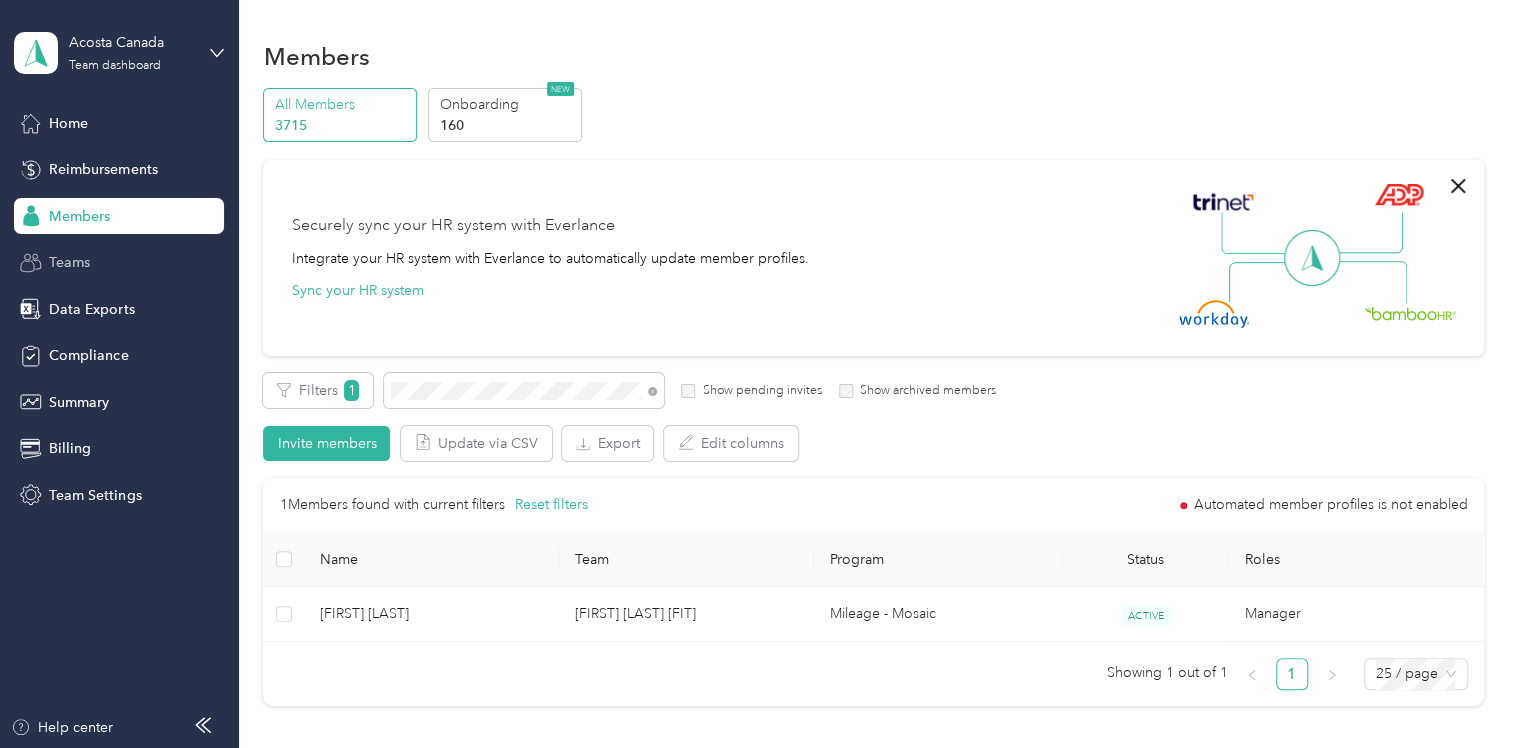 click on "Teams" at bounding box center [69, 262] 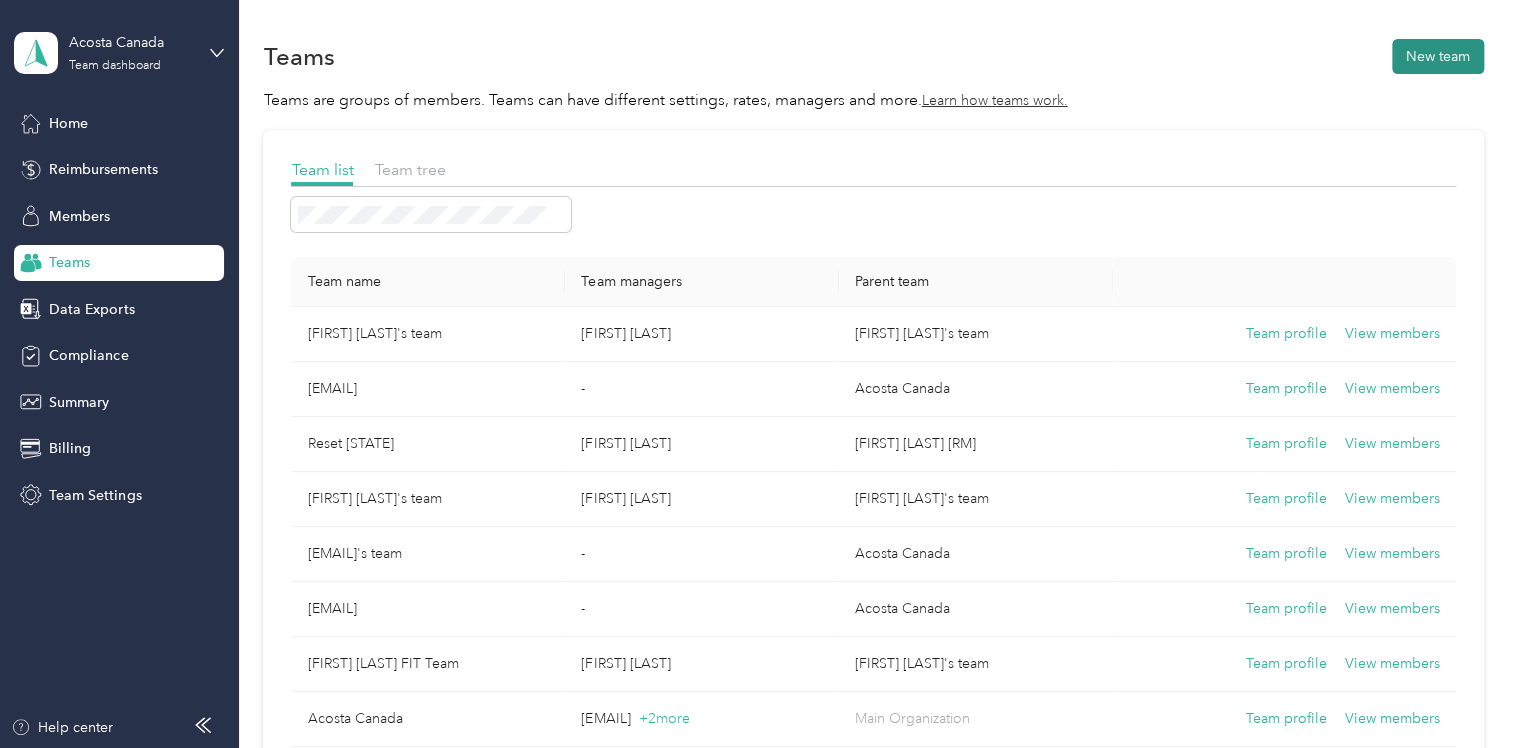 click on "New team" at bounding box center (1438, 56) 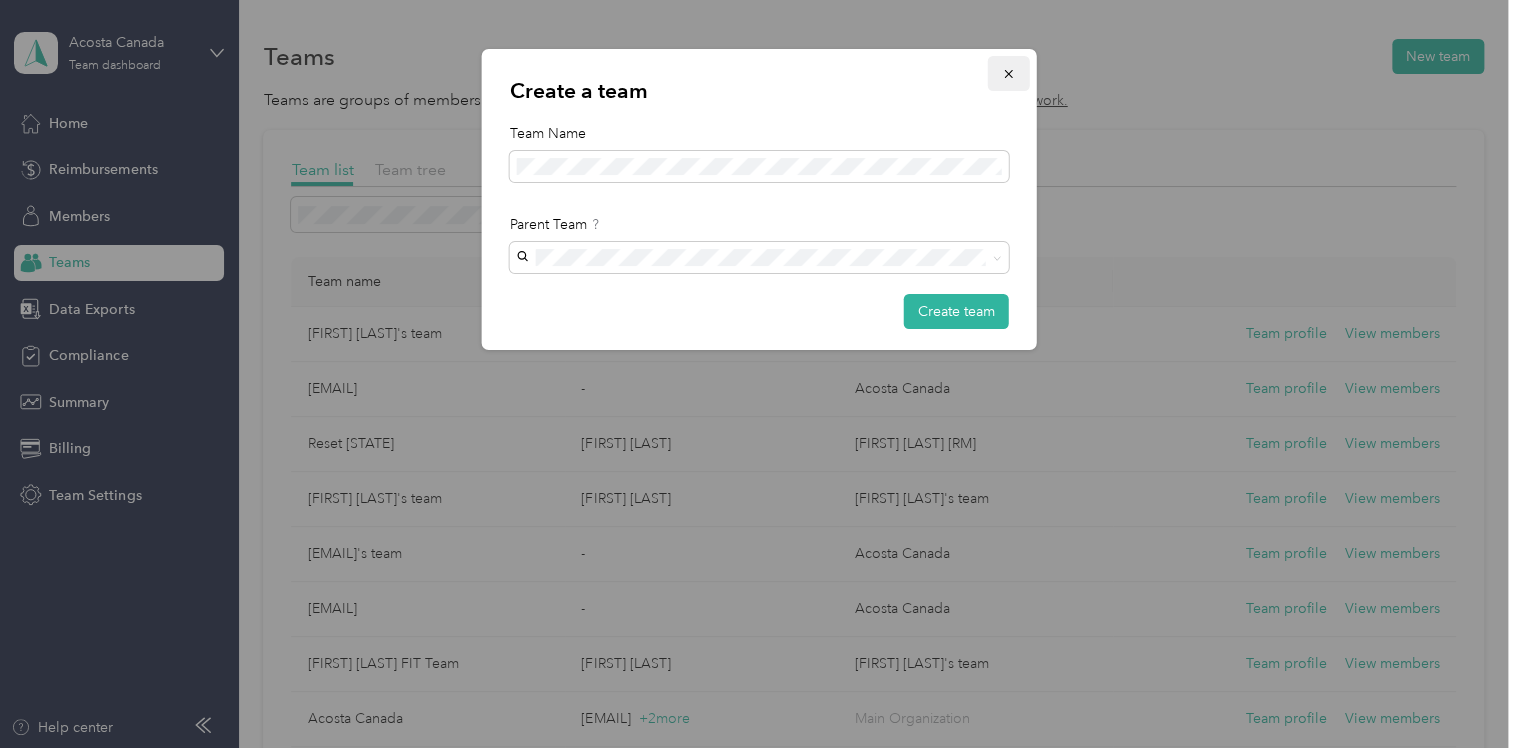 click 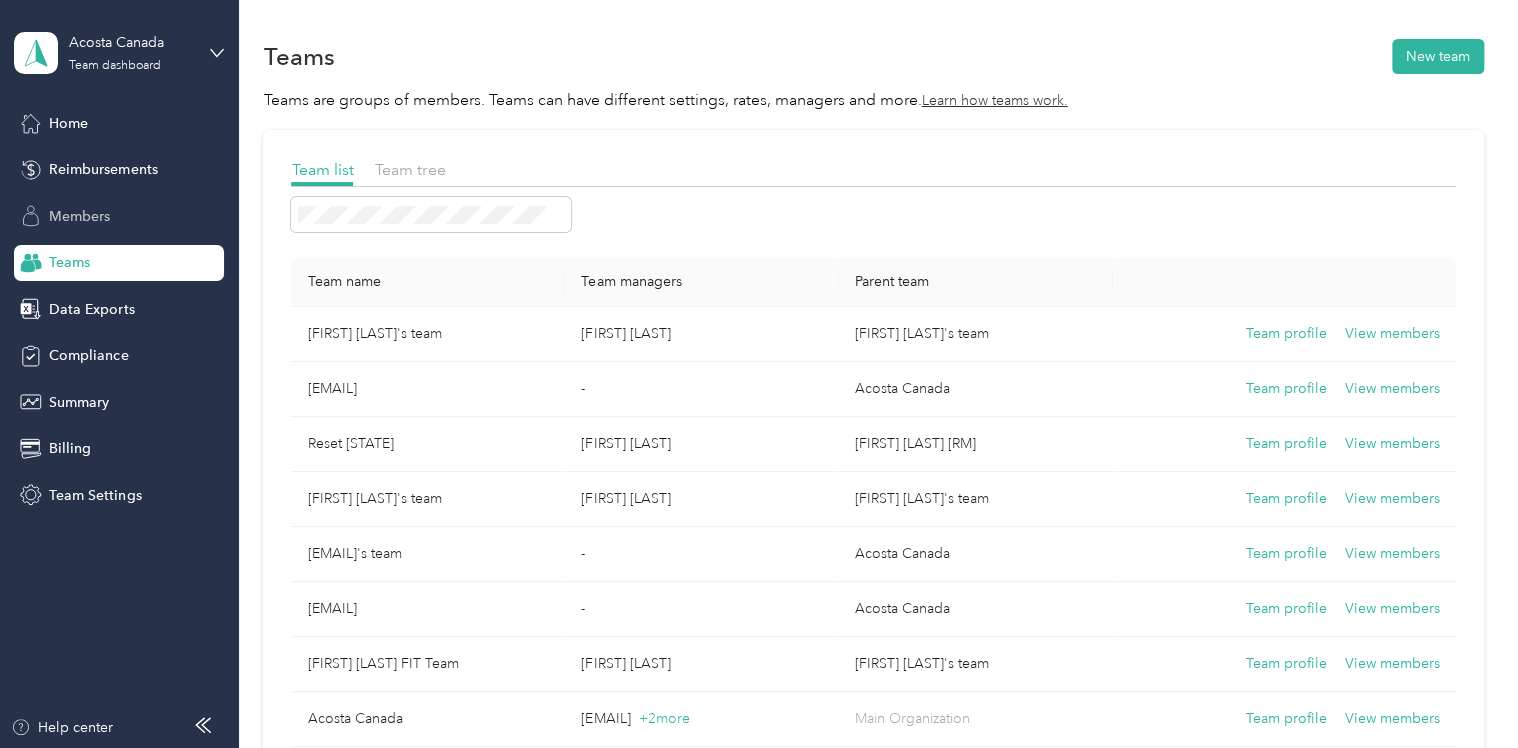 click on "Members" at bounding box center (79, 216) 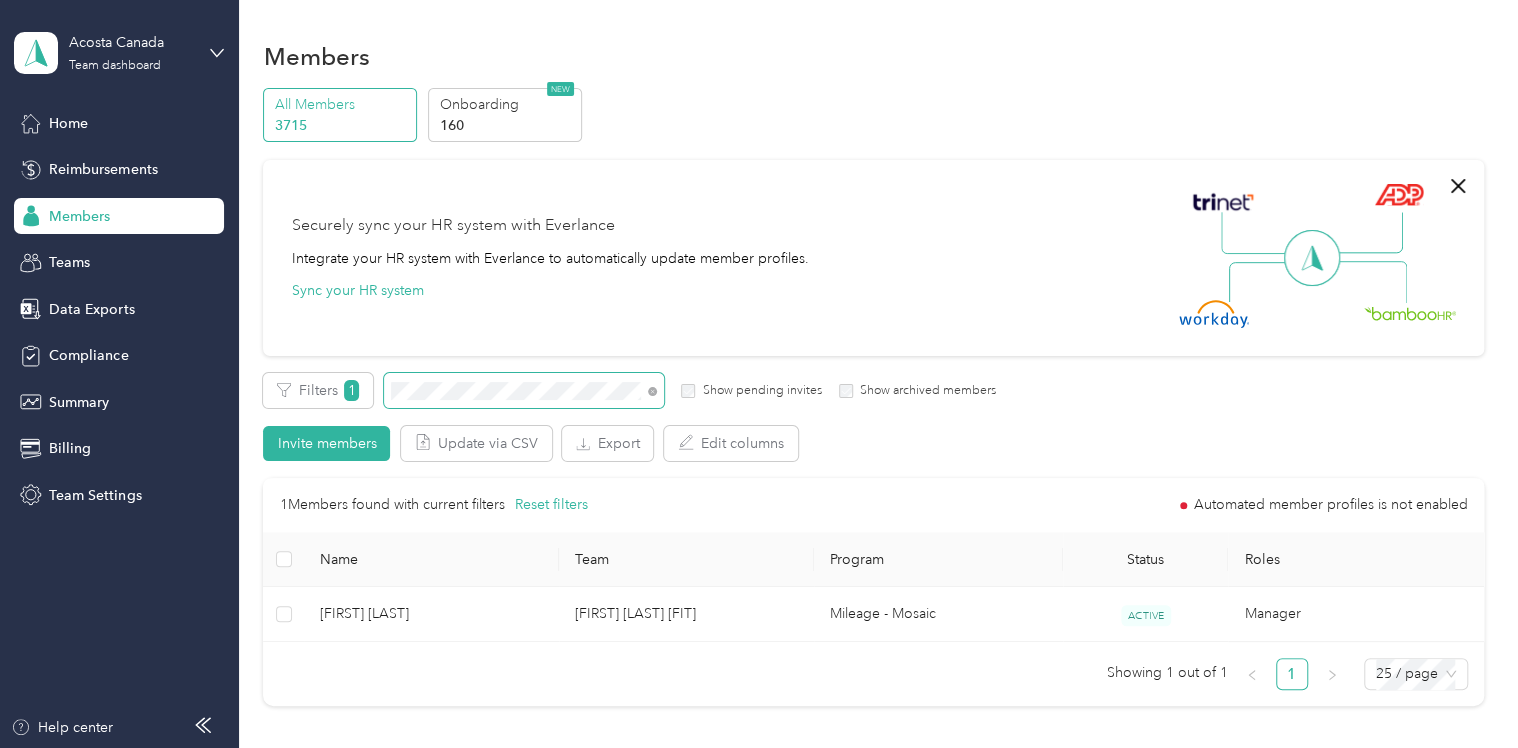 click on "Filters 1 Show pending invites Show archived members" at bounding box center (629, 390) 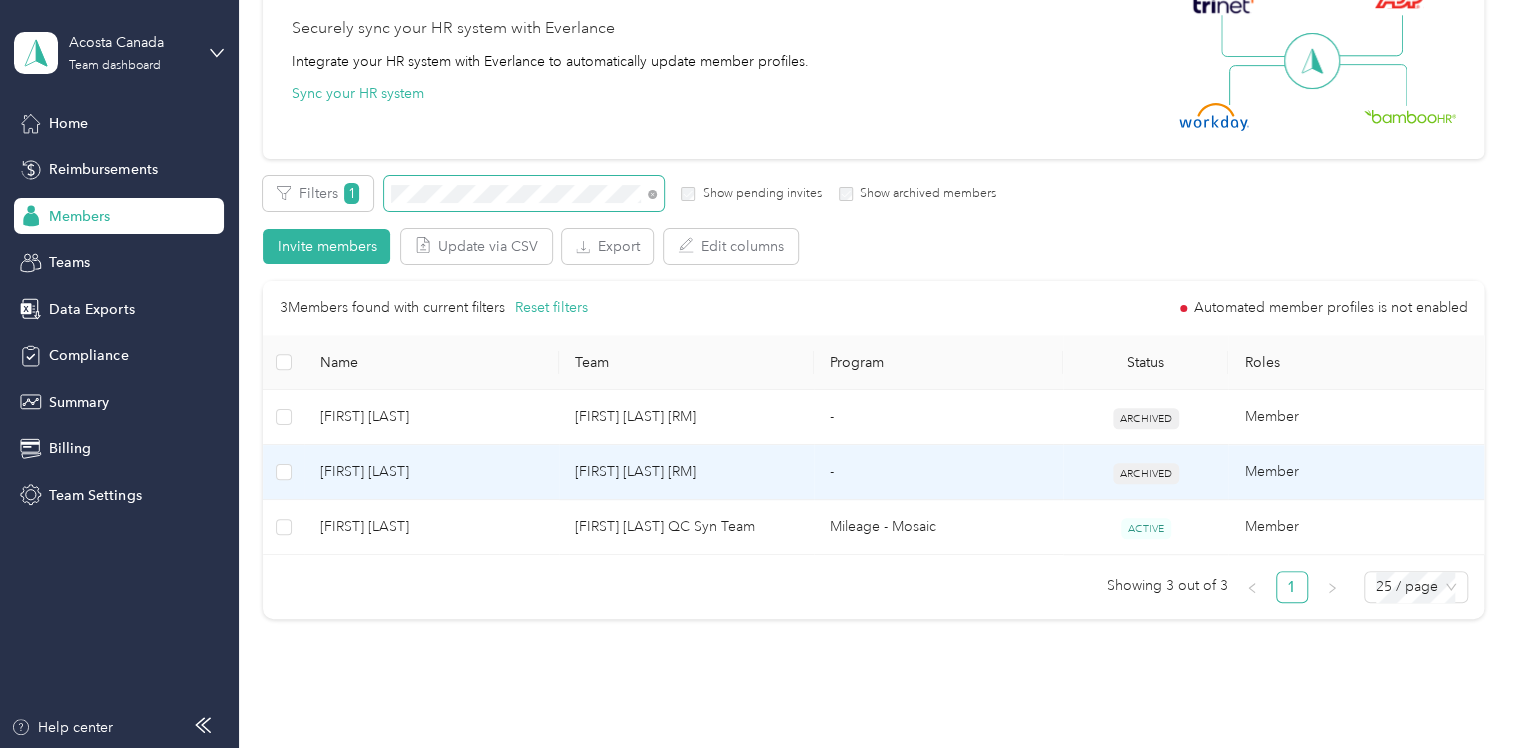 scroll, scrollTop: 200, scrollLeft: 0, axis: vertical 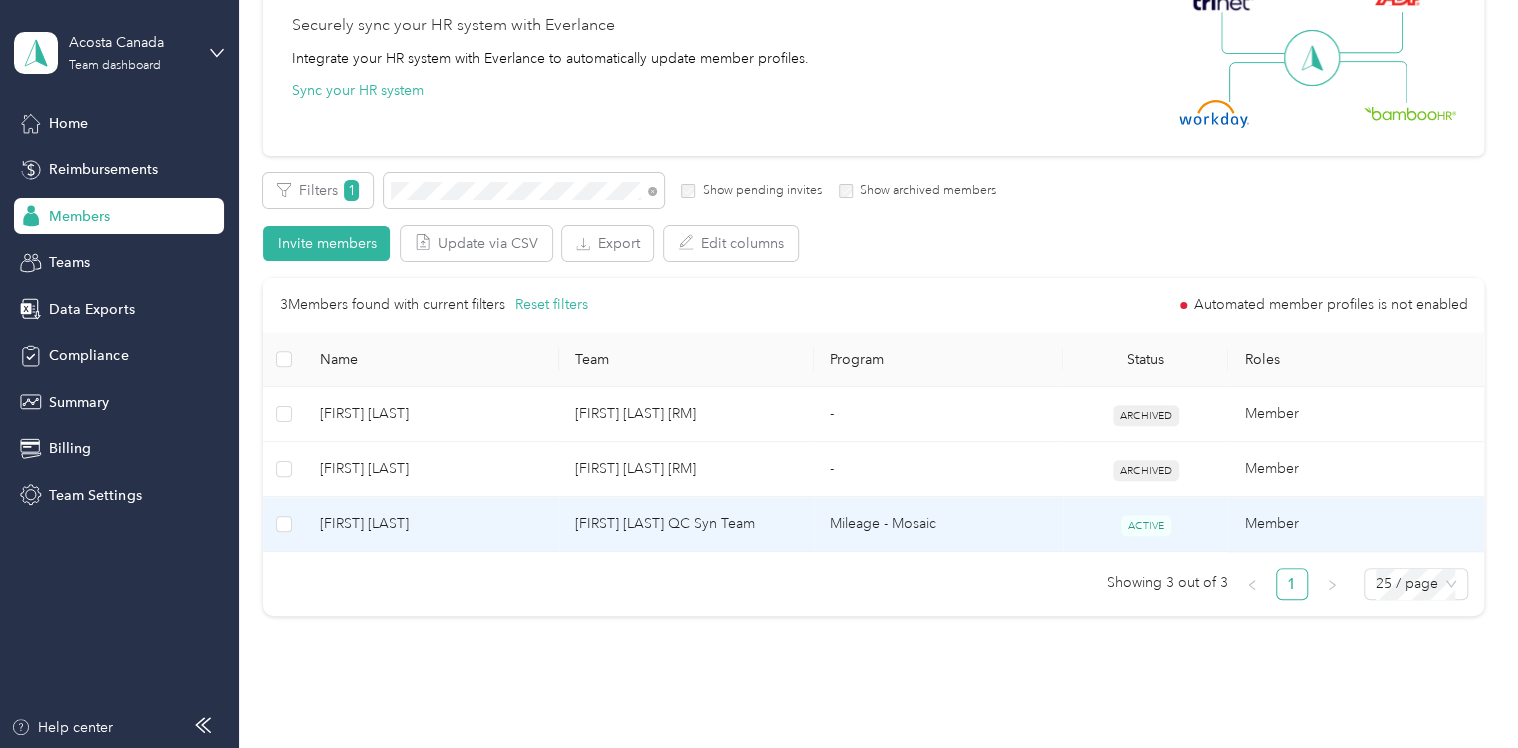 click on "[FIRST] [LAST] QC Syn Team" at bounding box center [686, 524] 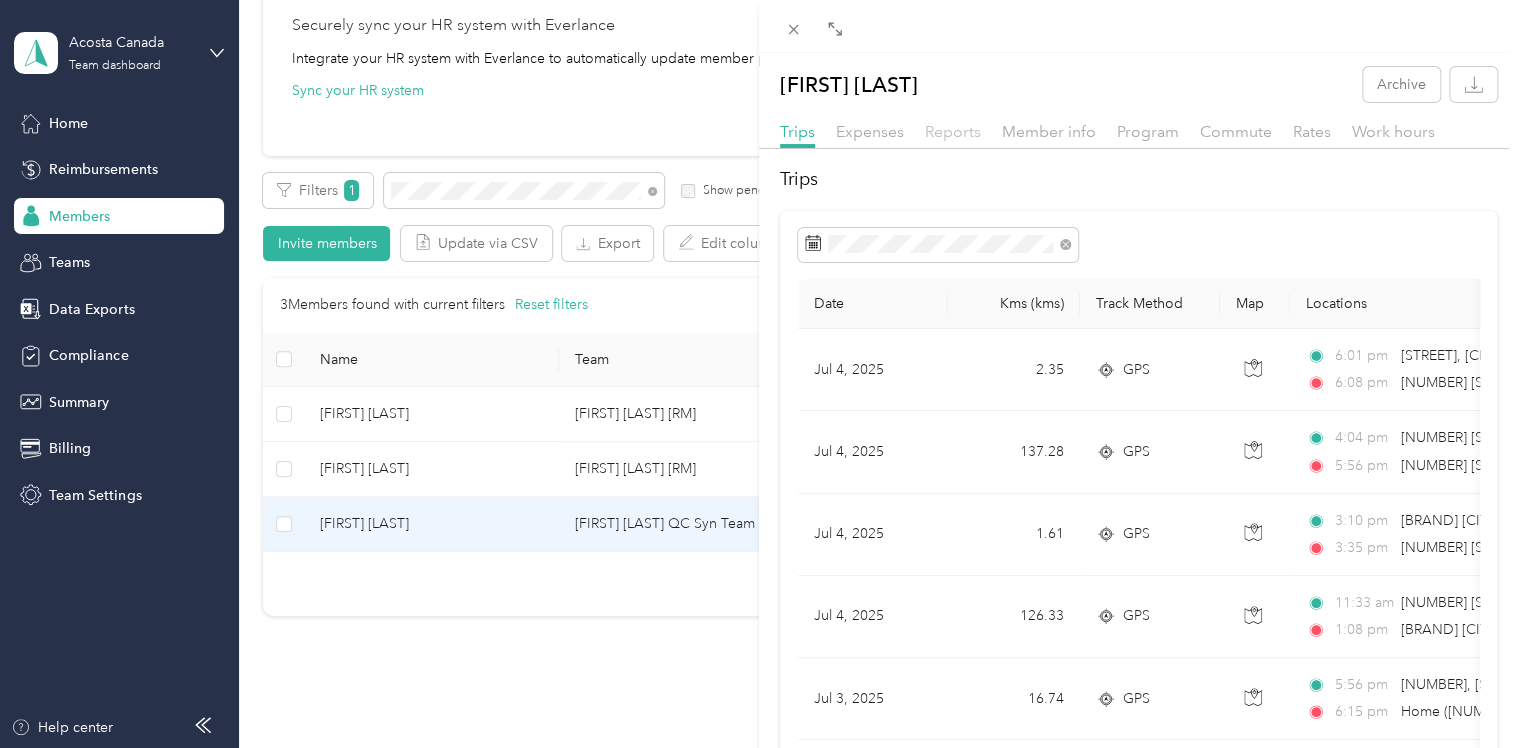 click on "Reports" at bounding box center (953, 131) 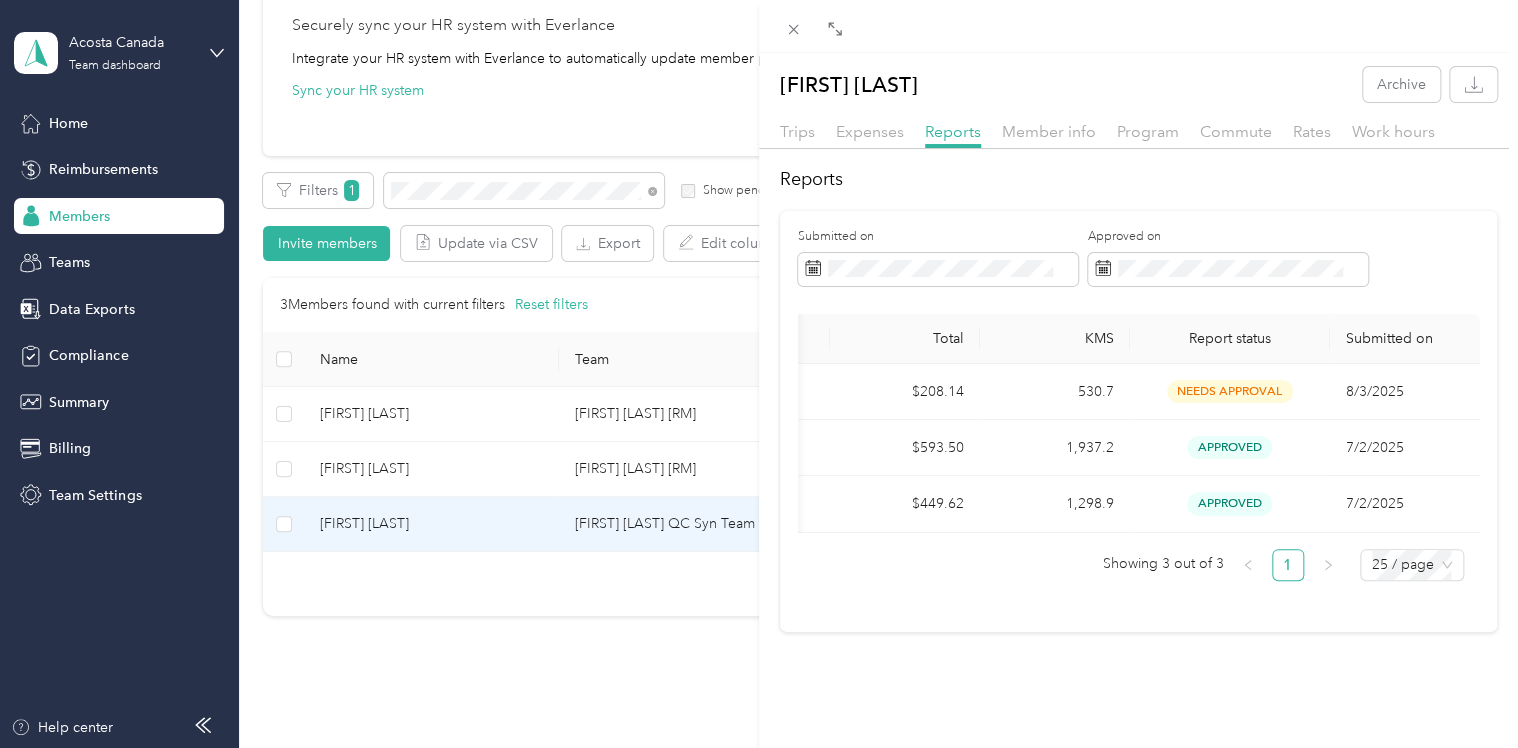 scroll, scrollTop: 0, scrollLeft: 0, axis: both 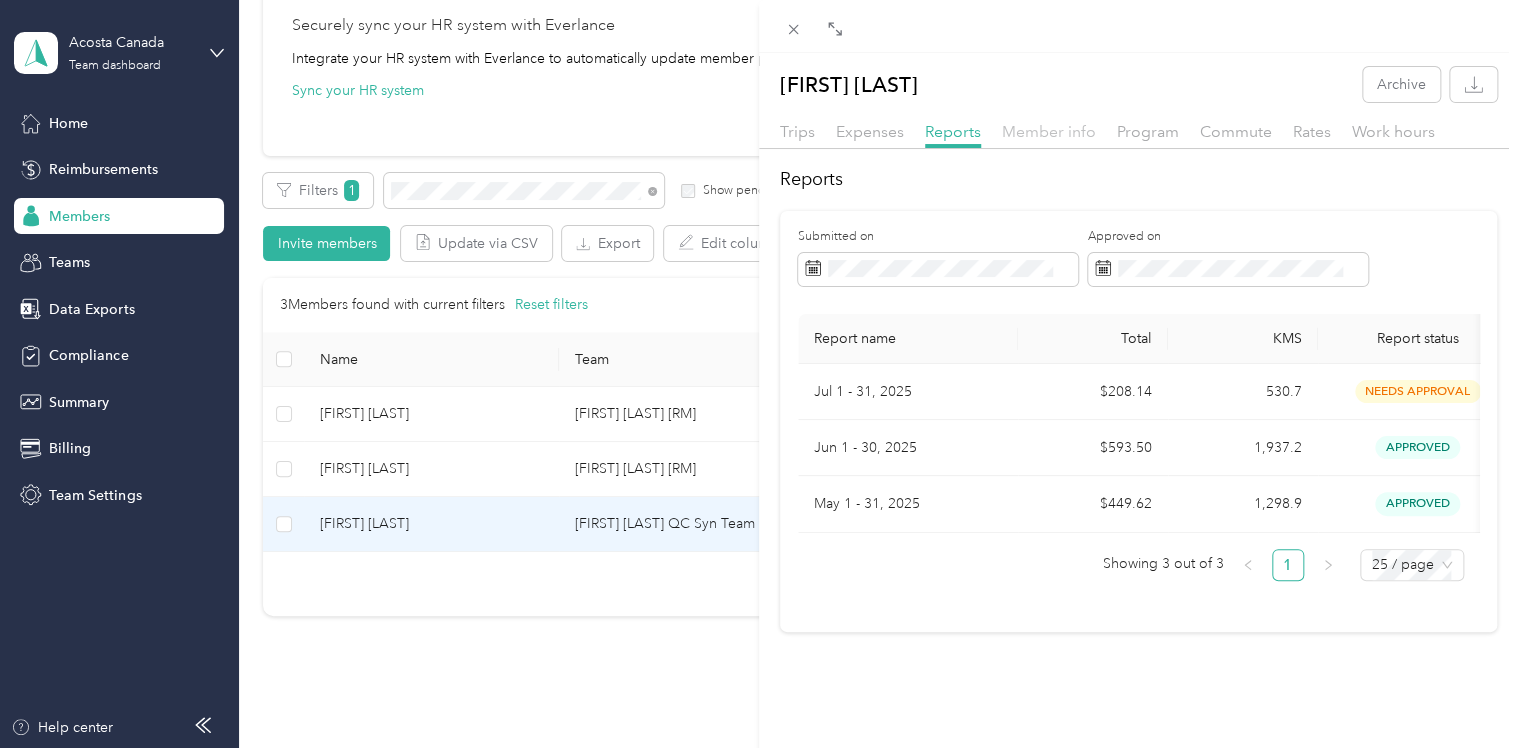 click on "Member info" at bounding box center [1049, 131] 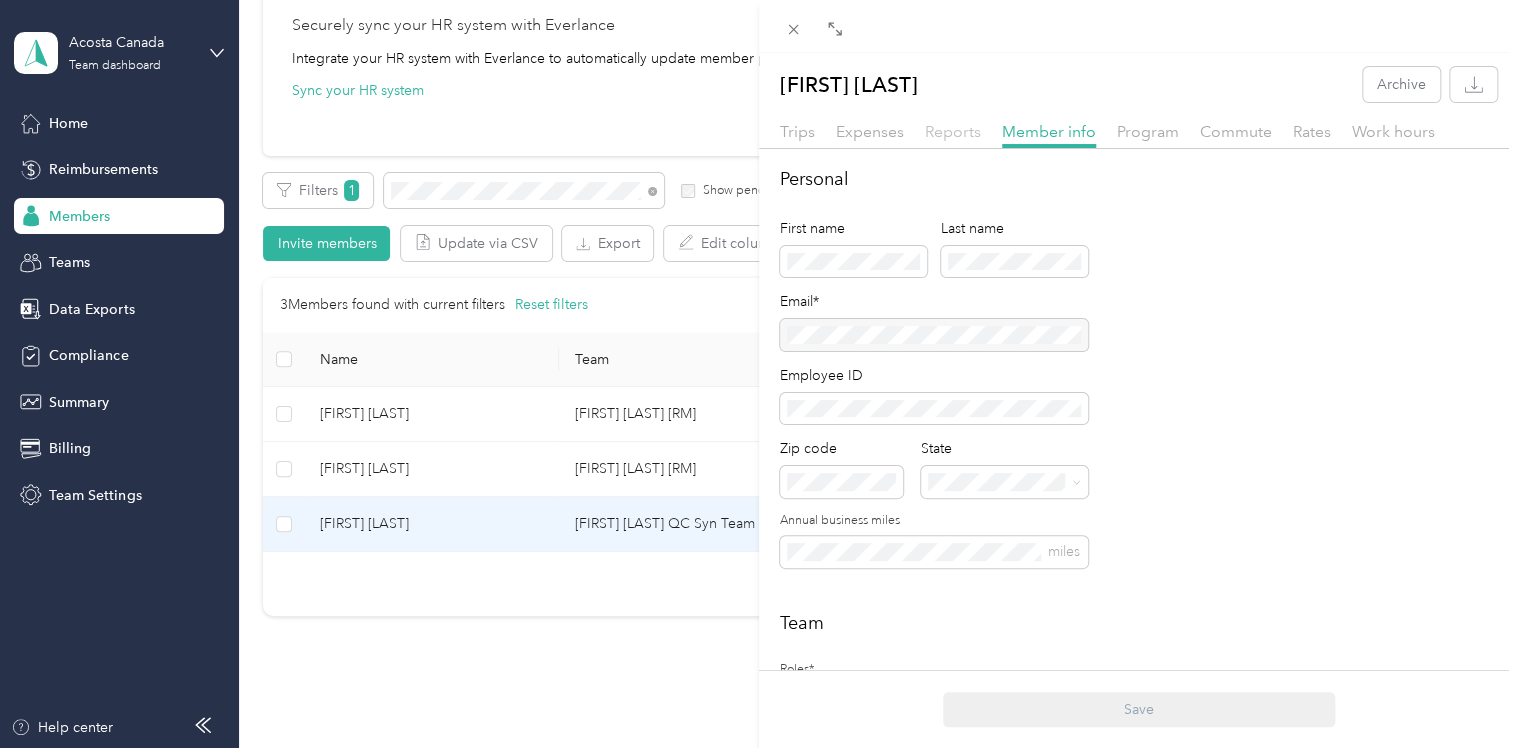 click on "Reports" at bounding box center [953, 131] 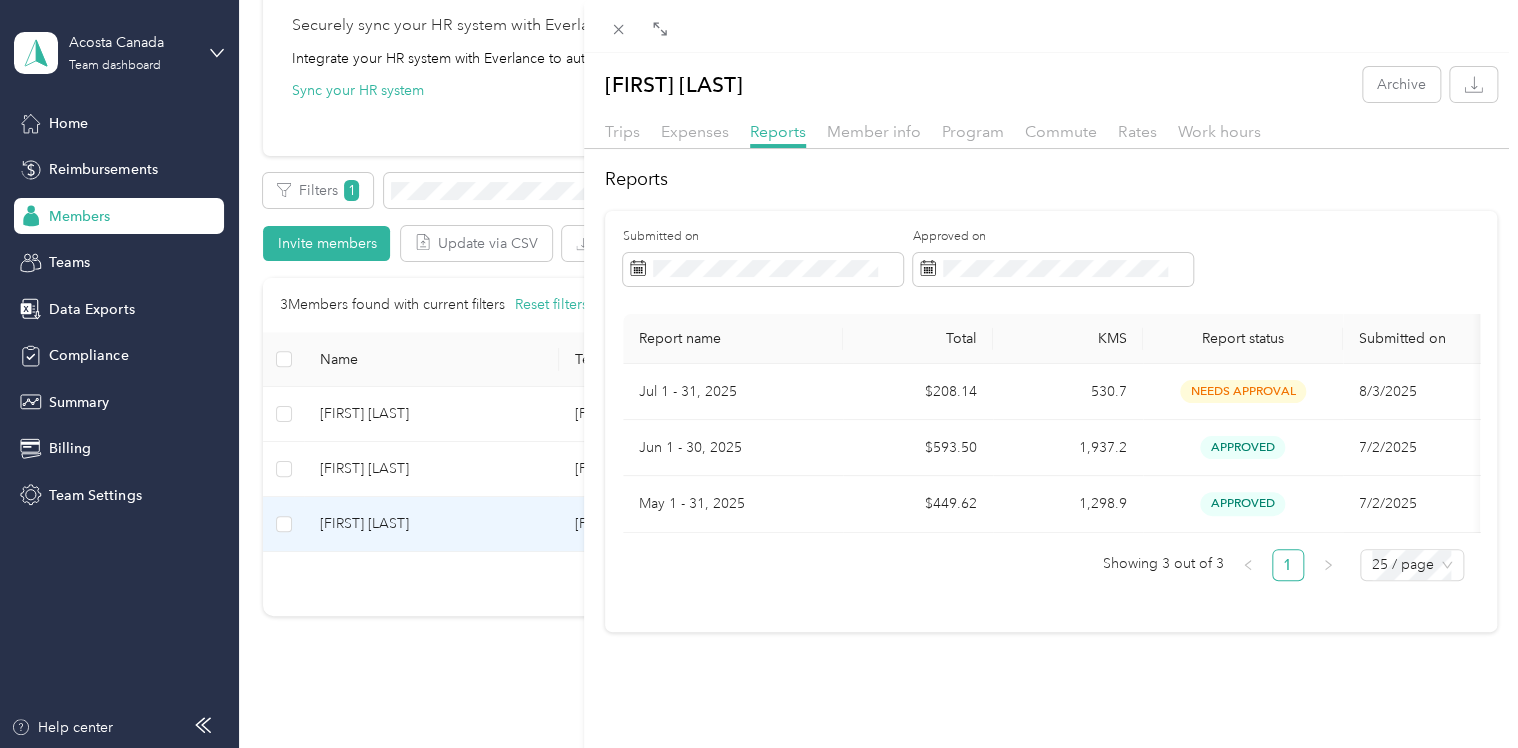 drag, startPoint x: 756, startPoint y: 472, endPoint x: 591, endPoint y: 462, distance: 165.30275 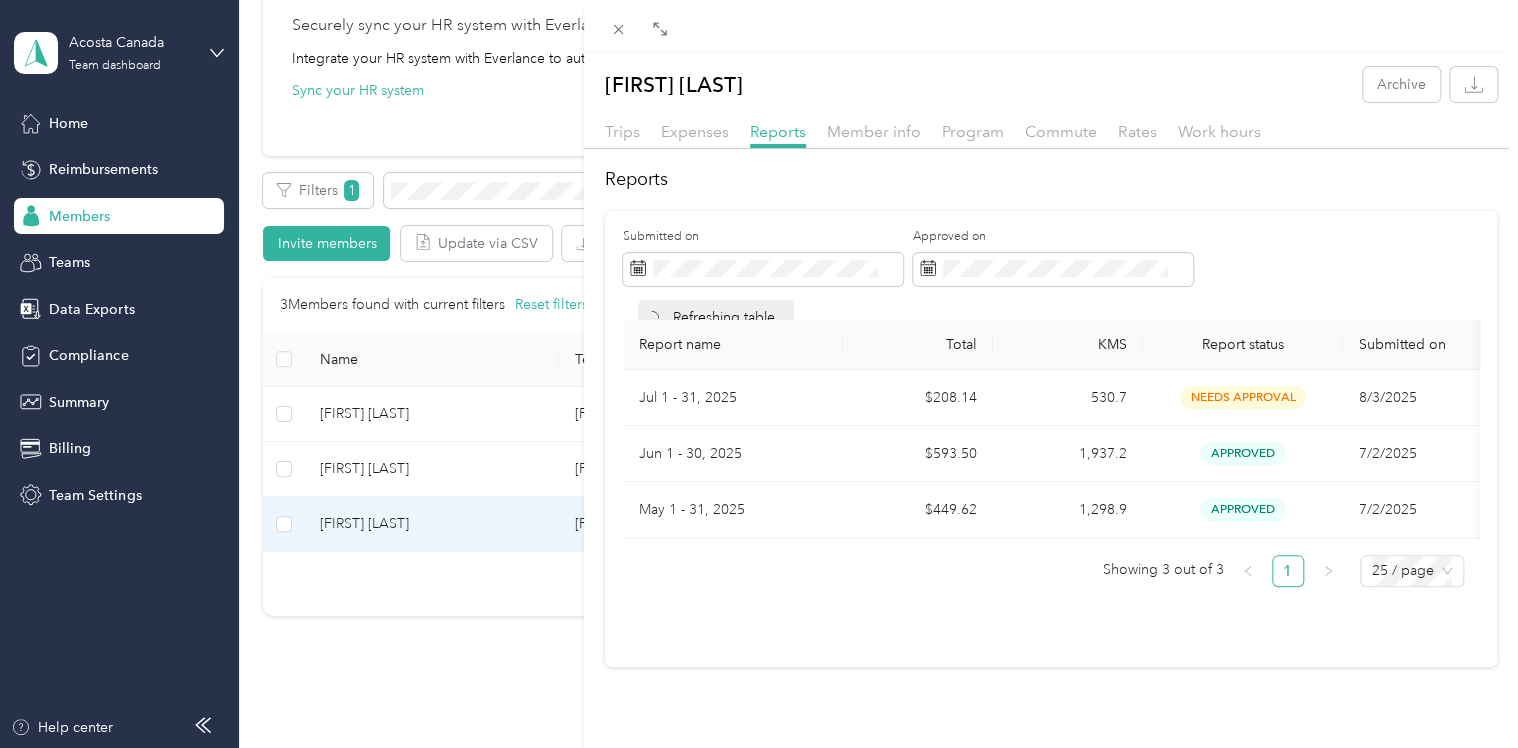 drag, startPoint x: 647, startPoint y: 650, endPoint x: 656, endPoint y: 642, distance: 12.0415945 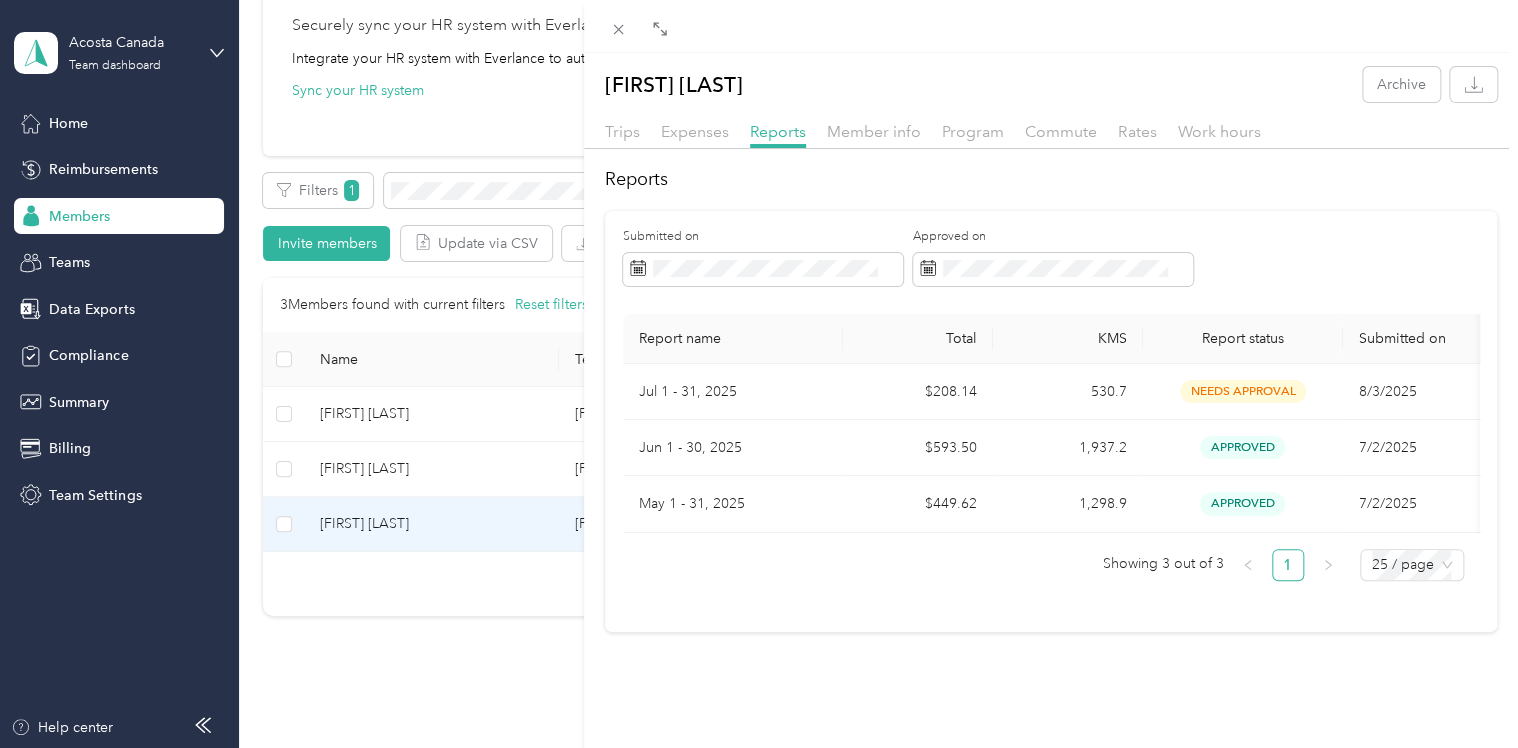 click on "[FIRST] [LAST] Archive Trips Expenses Reports Member info Program Commute Rates Work hours Reports Submitted on   Approved on   Report name Total KMS Report status Submitted on           Jul 1 - 31, 2025 $[PRICE] [NUMBER] needs approval 8/3/2025 Jun 1 - 30, 2025 $[PRICE] [NUMBER] approved 7/2/2025 May 1 - 31, 2025 $[PRICE] [NUMBER] approved 7/2/2025 Showing 3 out of 3 1 25 / page" at bounding box center (759, 374) 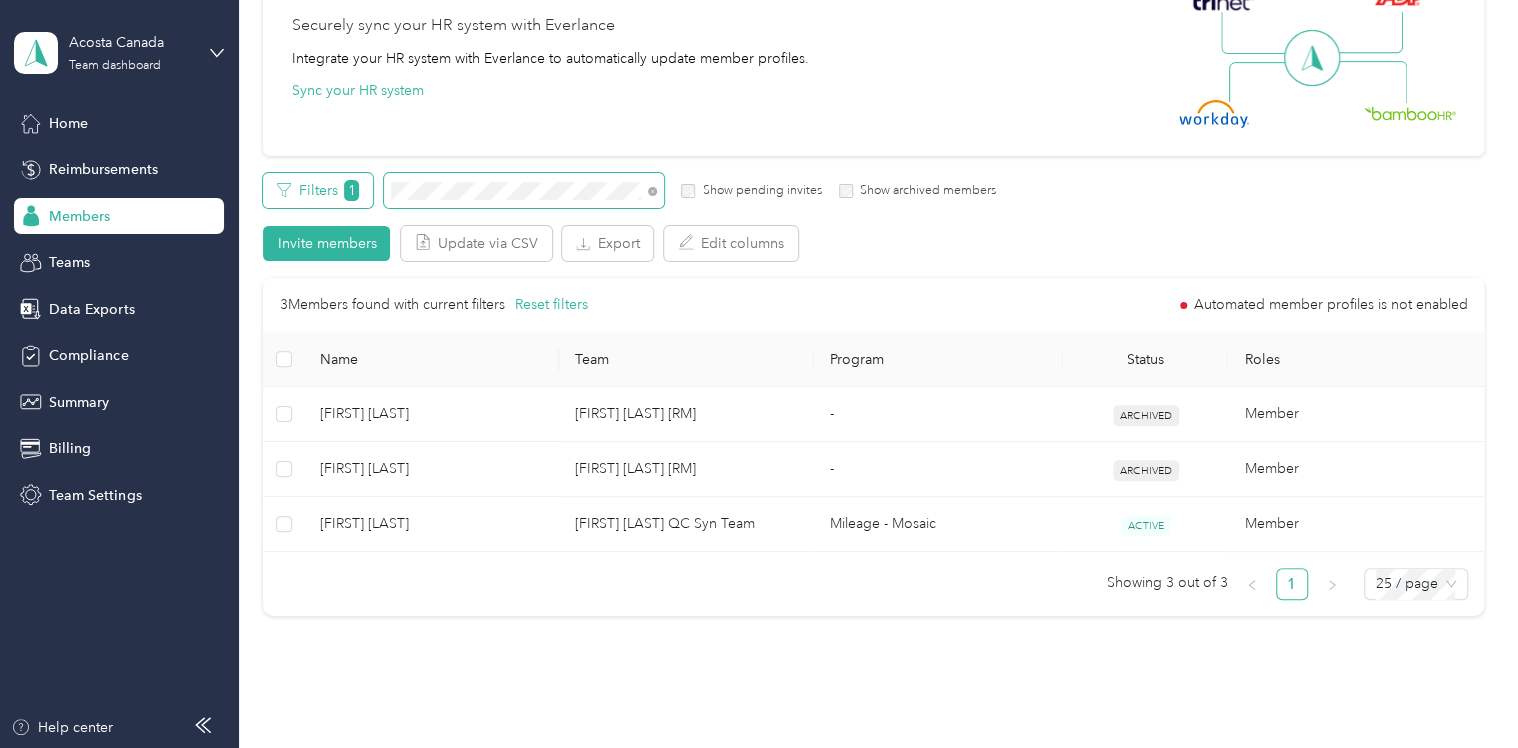 click on "Filters 1 Show pending invites Show archived members" at bounding box center [629, 190] 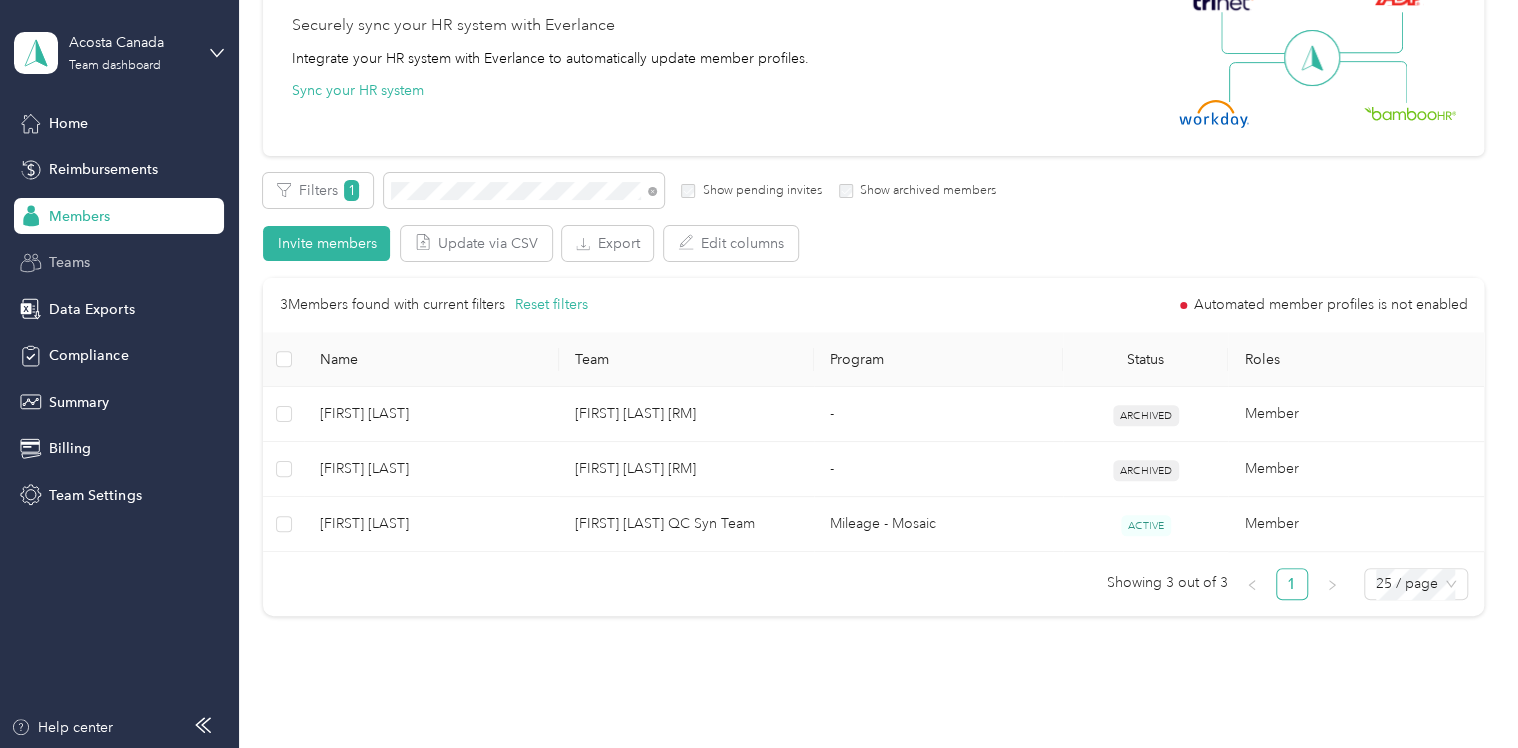 click on "Teams" at bounding box center [69, 262] 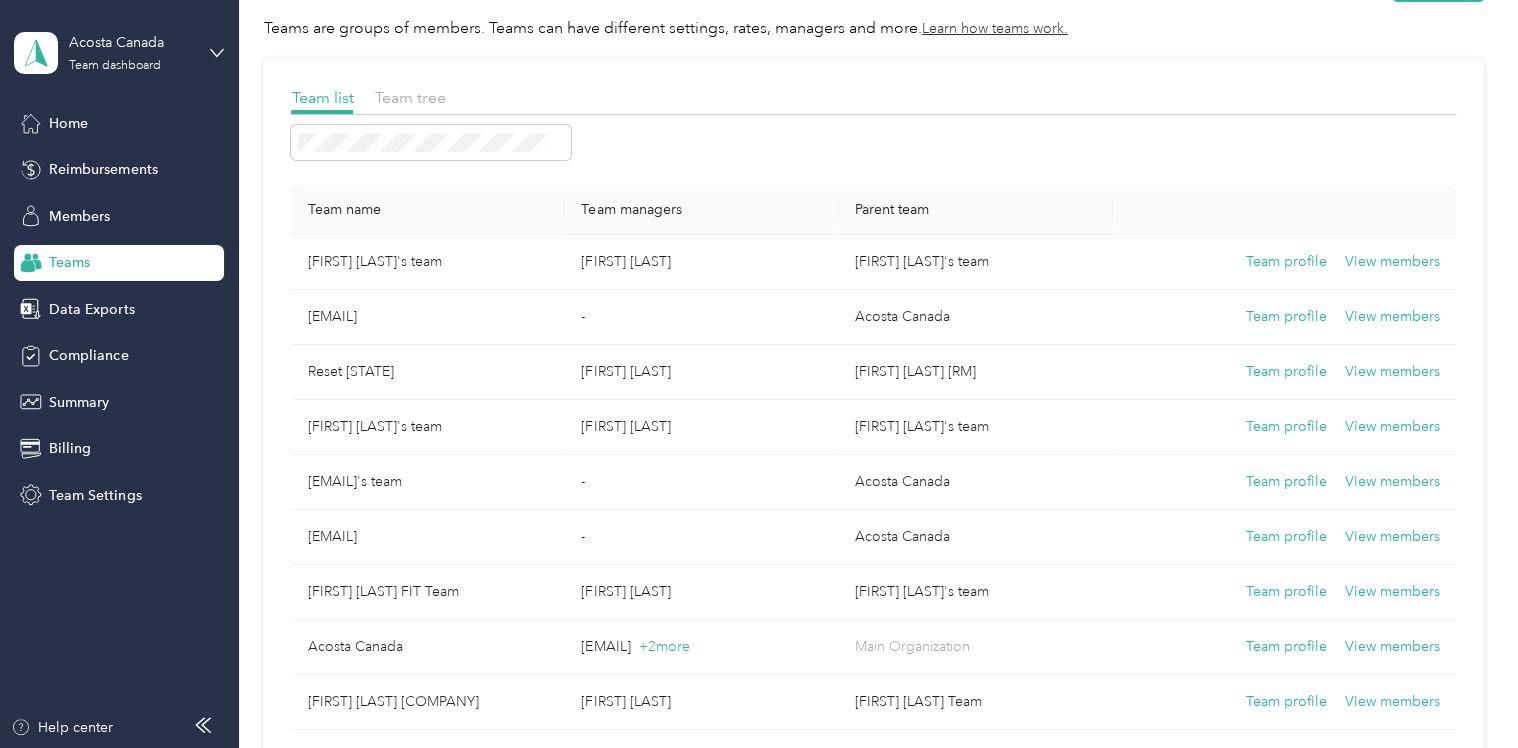scroll, scrollTop: 0, scrollLeft: 0, axis: both 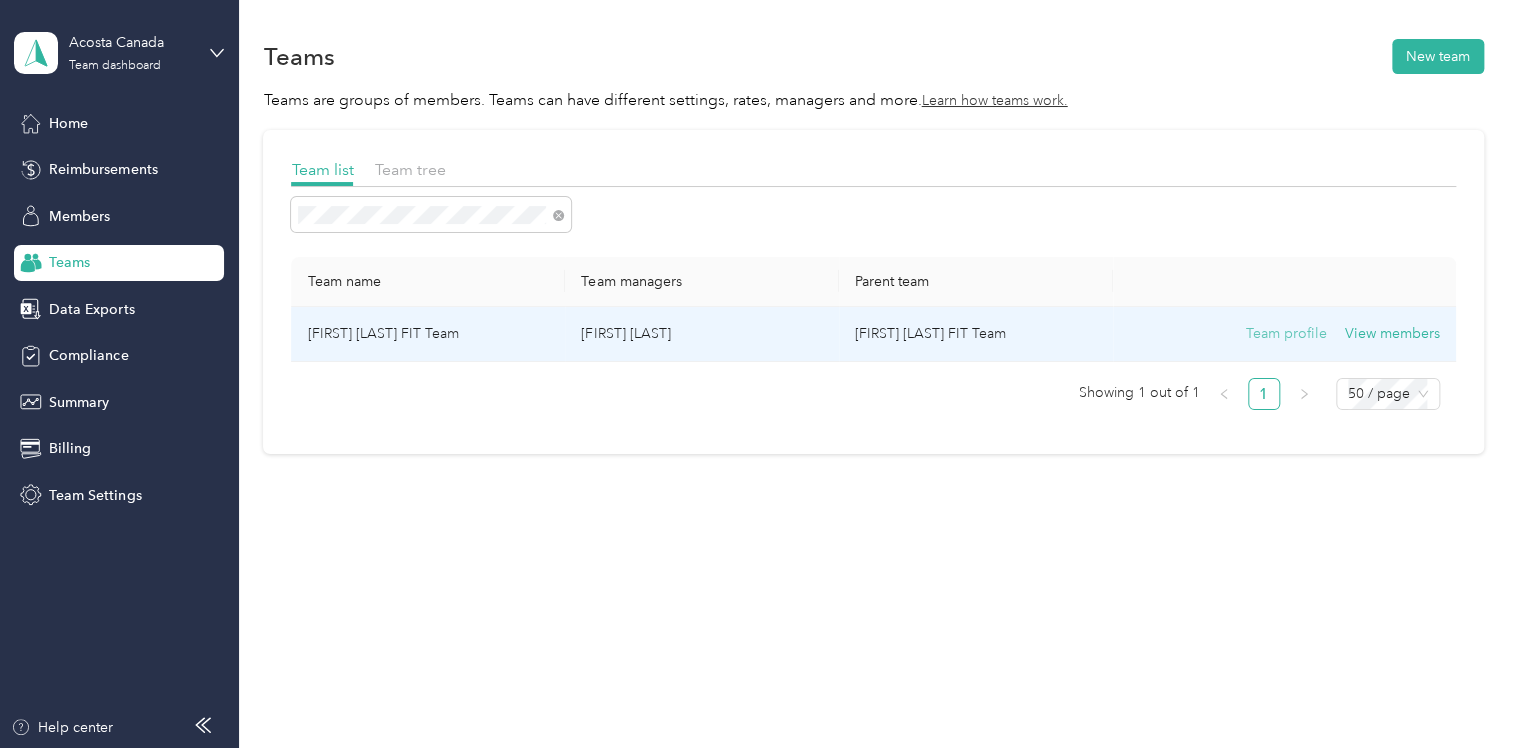 click on "Team profile" at bounding box center (1286, 334) 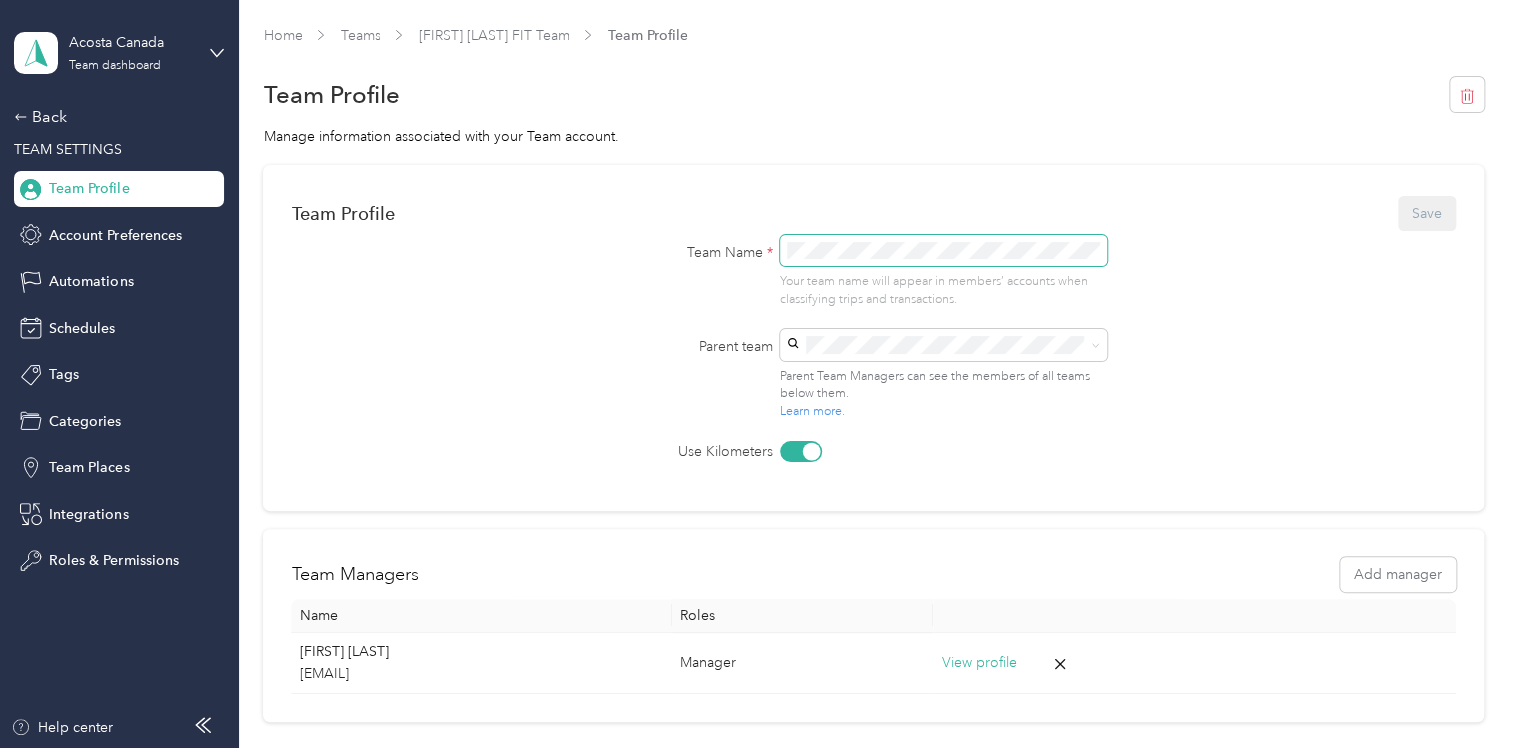 click at bounding box center (943, 251) 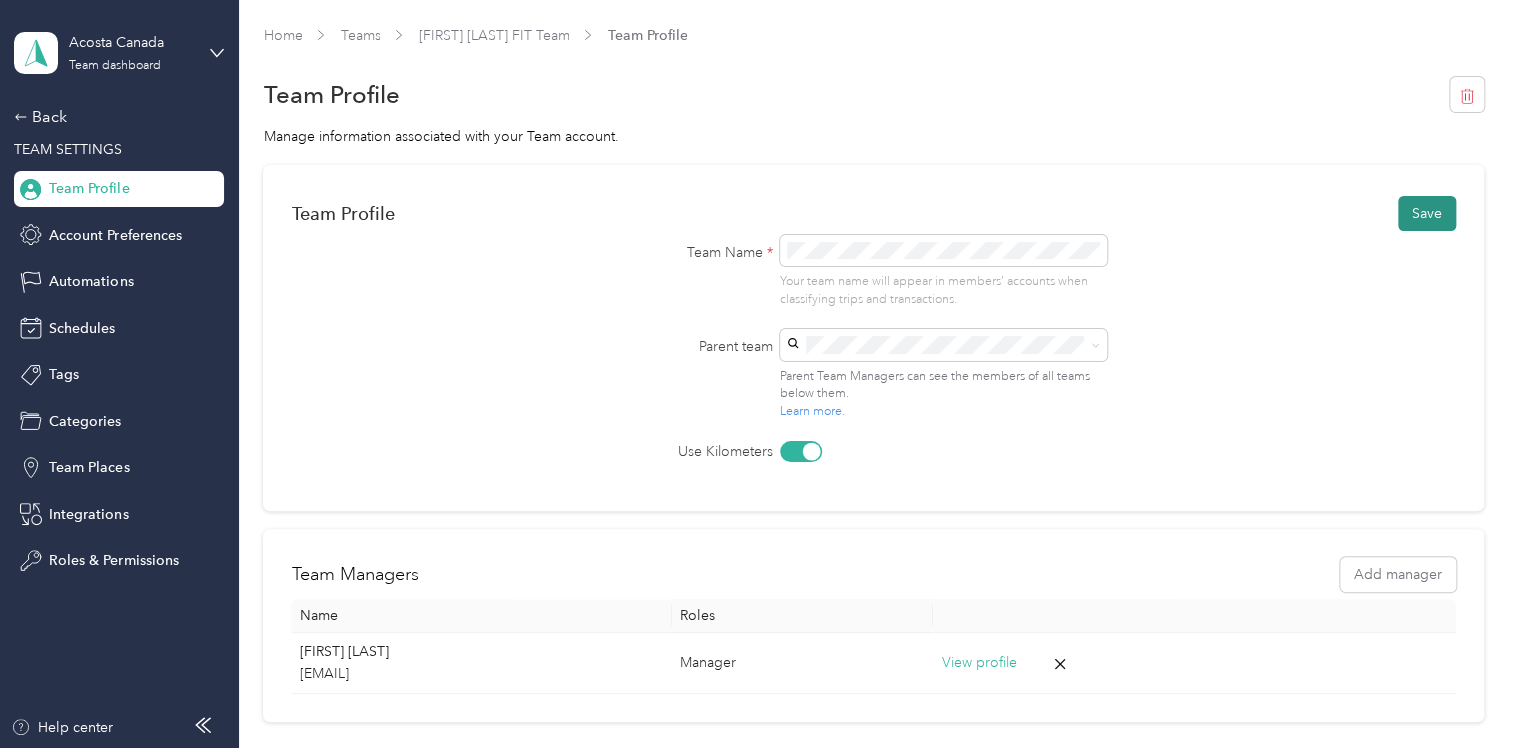 click on "Save" at bounding box center (1427, 213) 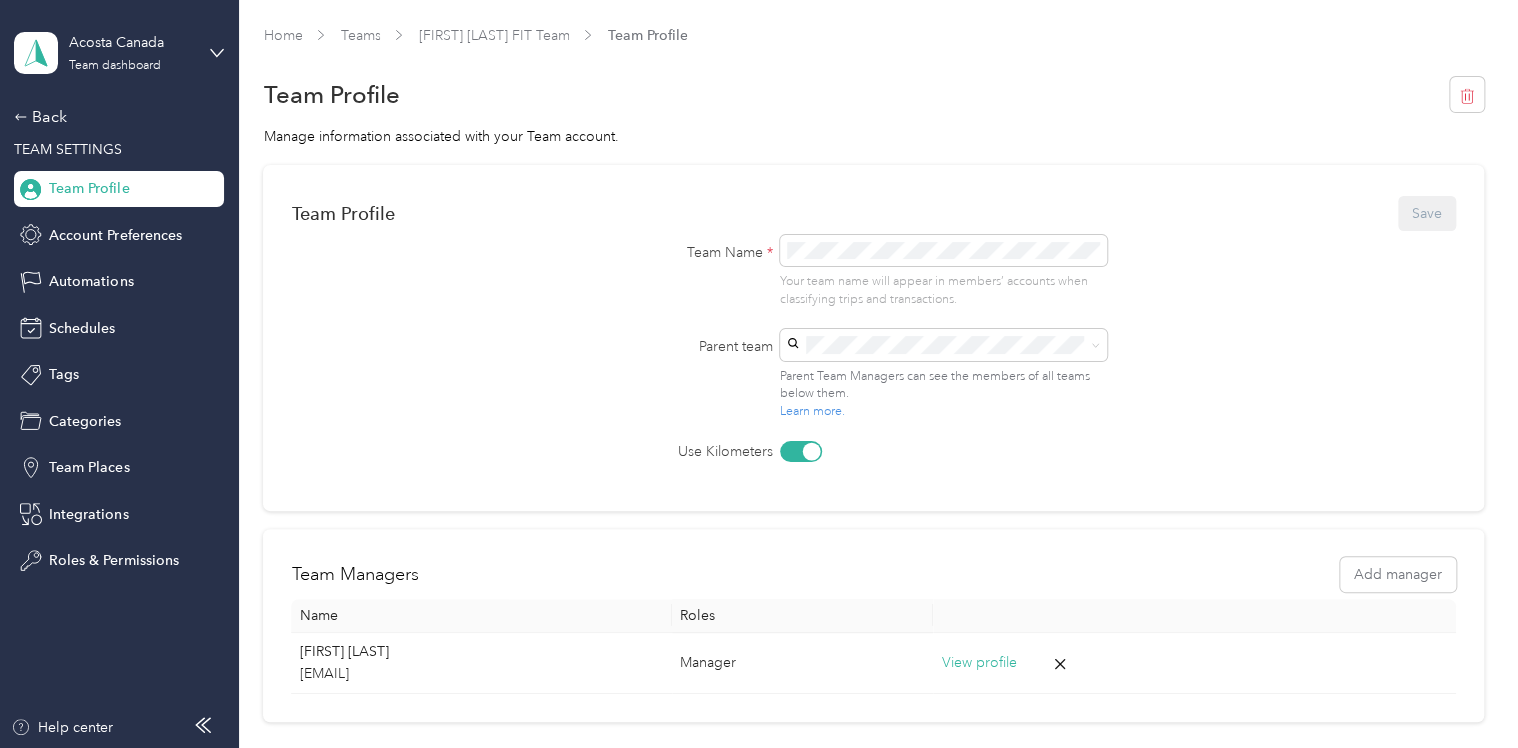 click on "Team Profile Save Team Name   * Your team name will appear in members’ accounts when classifying trips and transactions. Parent team   Parent Team Managers can see the members of all teams below them.  Learn more. Use Kilometers" at bounding box center (873, 328) 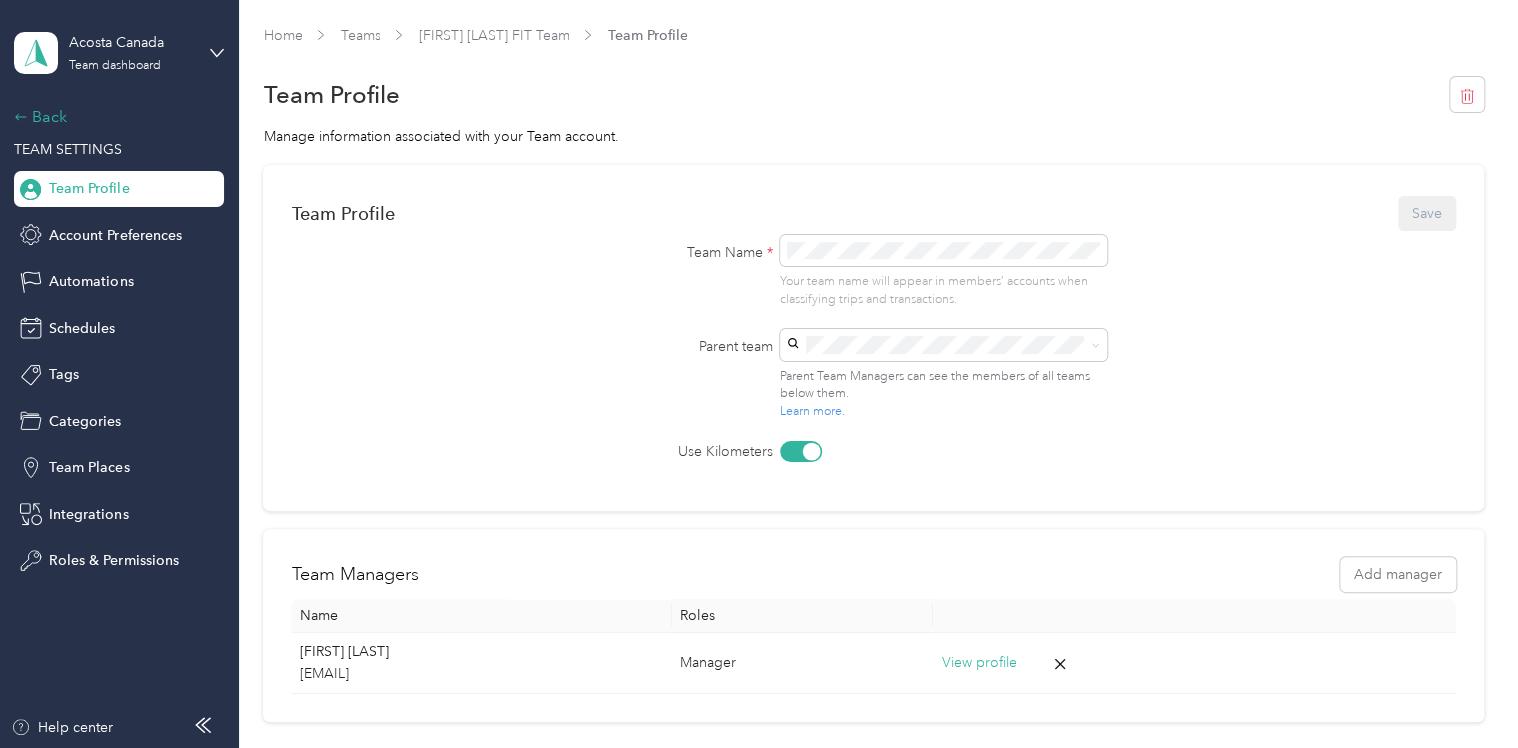 click 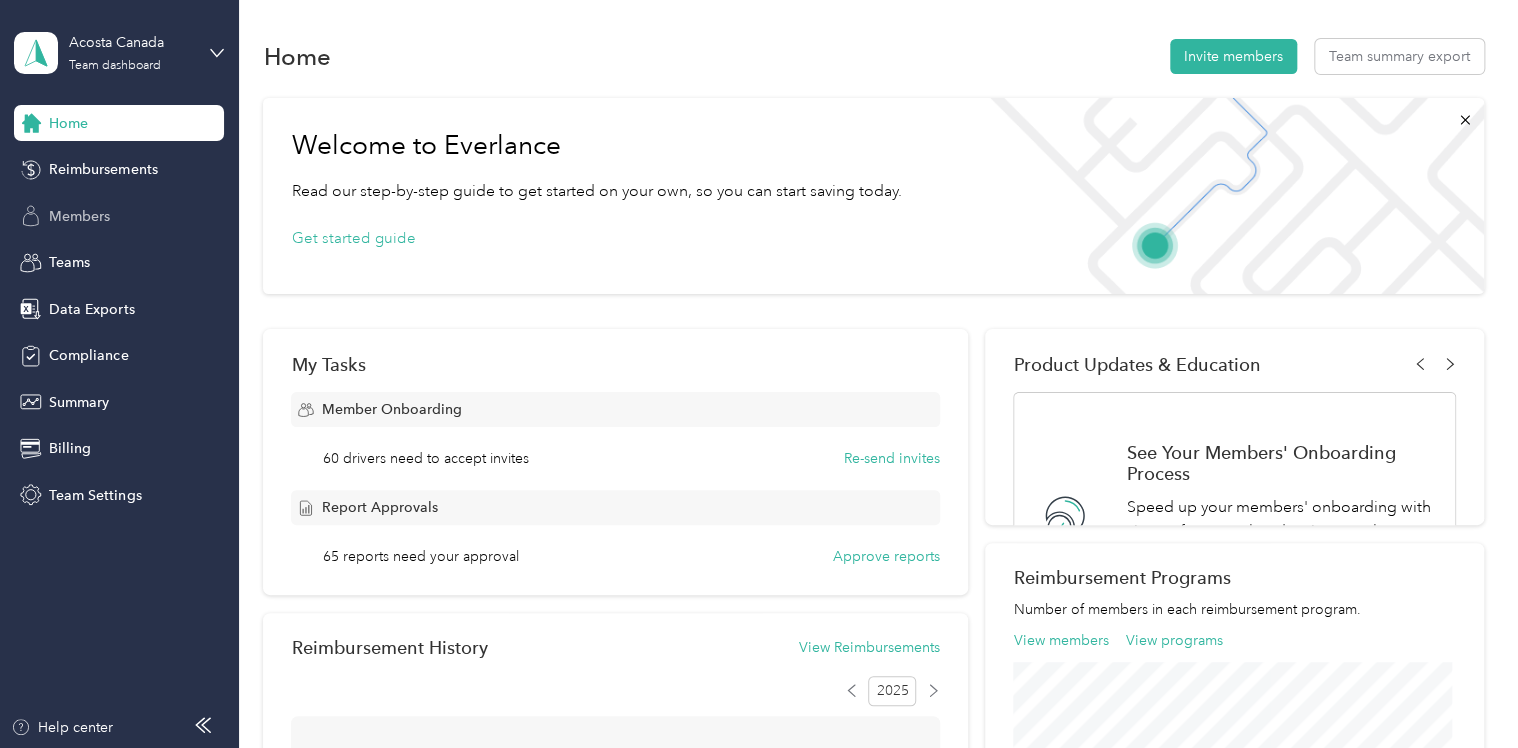 click on "Members" at bounding box center [79, 216] 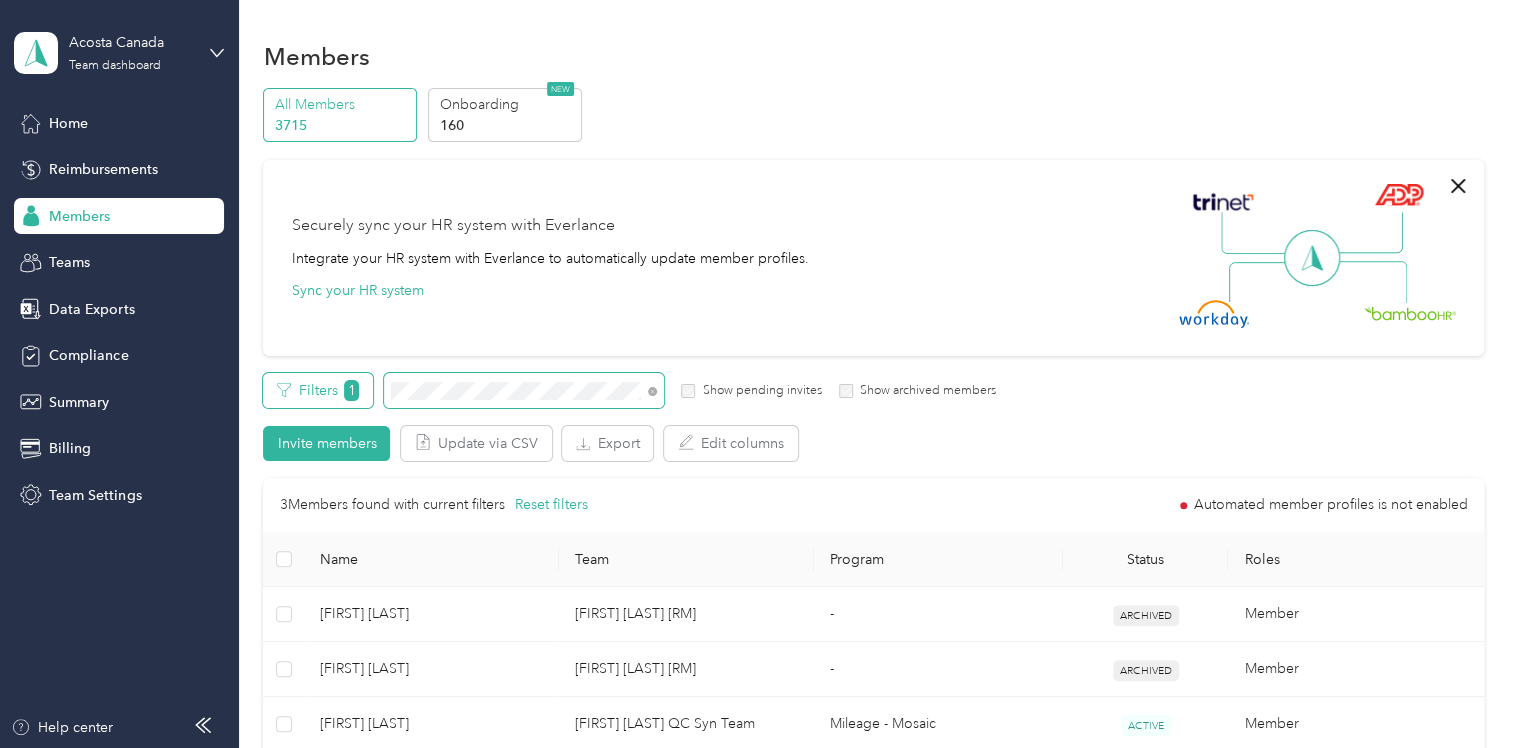 click on "Filters 1 Show pending invites Show archived members" at bounding box center (629, 390) 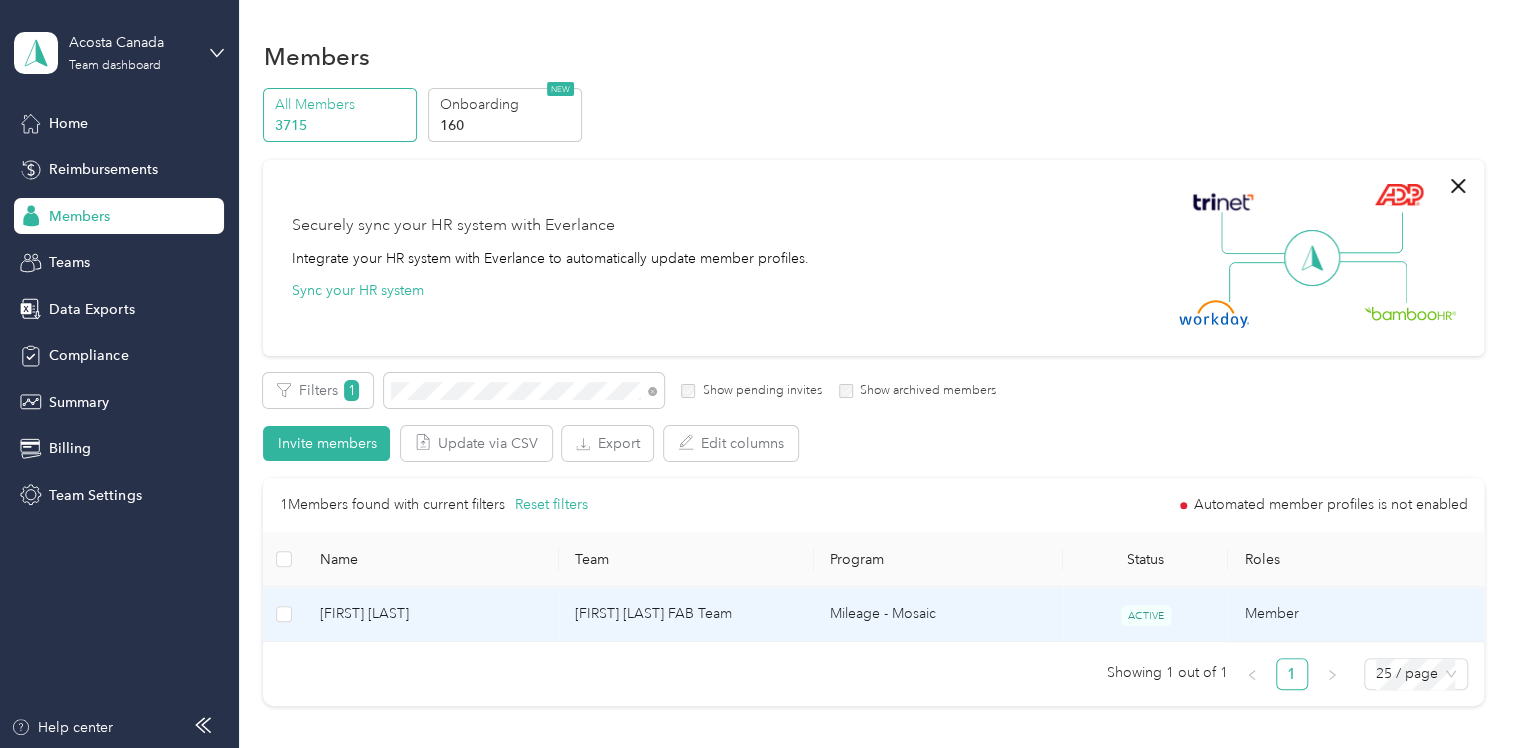 click on "[FIRST] [LAST] FAB Team" at bounding box center (686, 614) 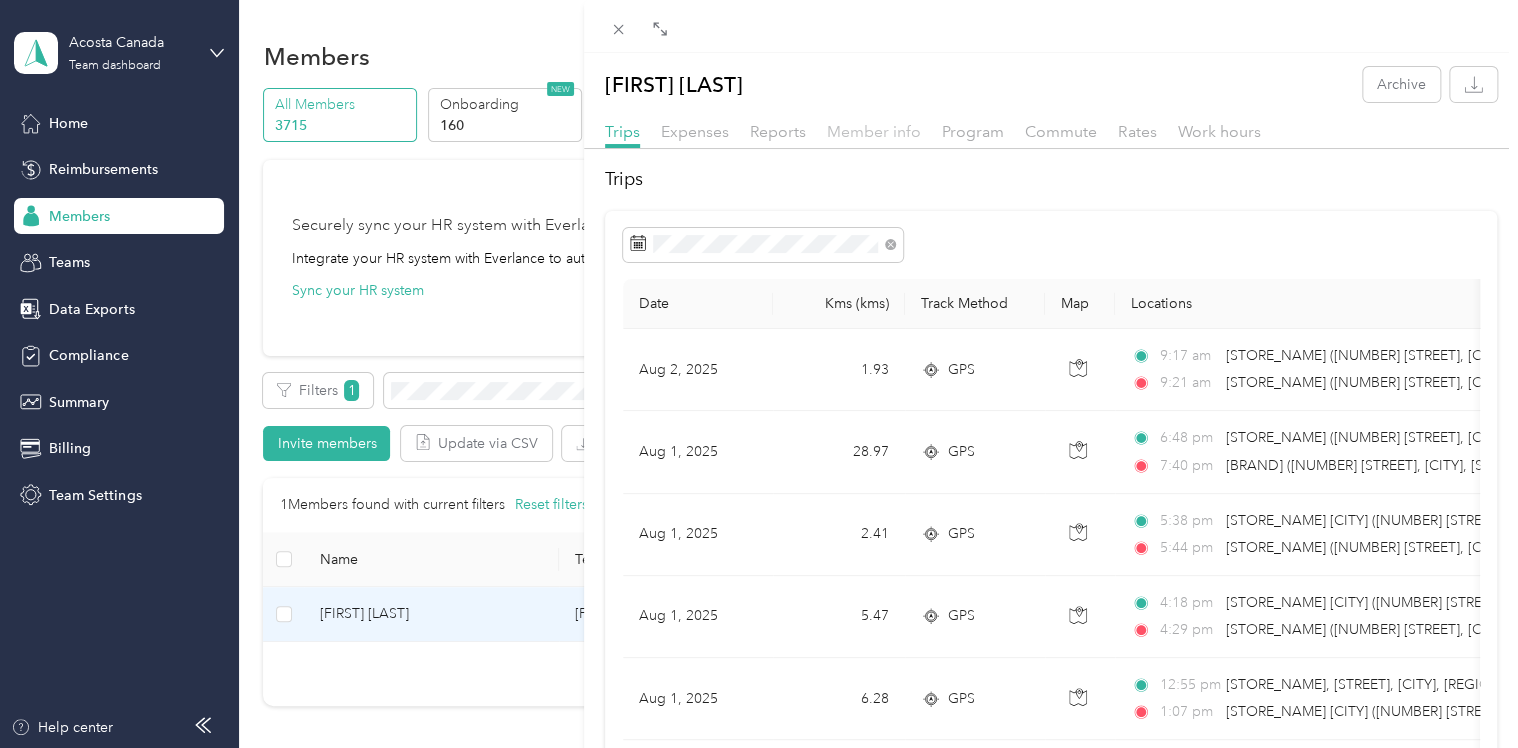click on "Member info" at bounding box center [874, 131] 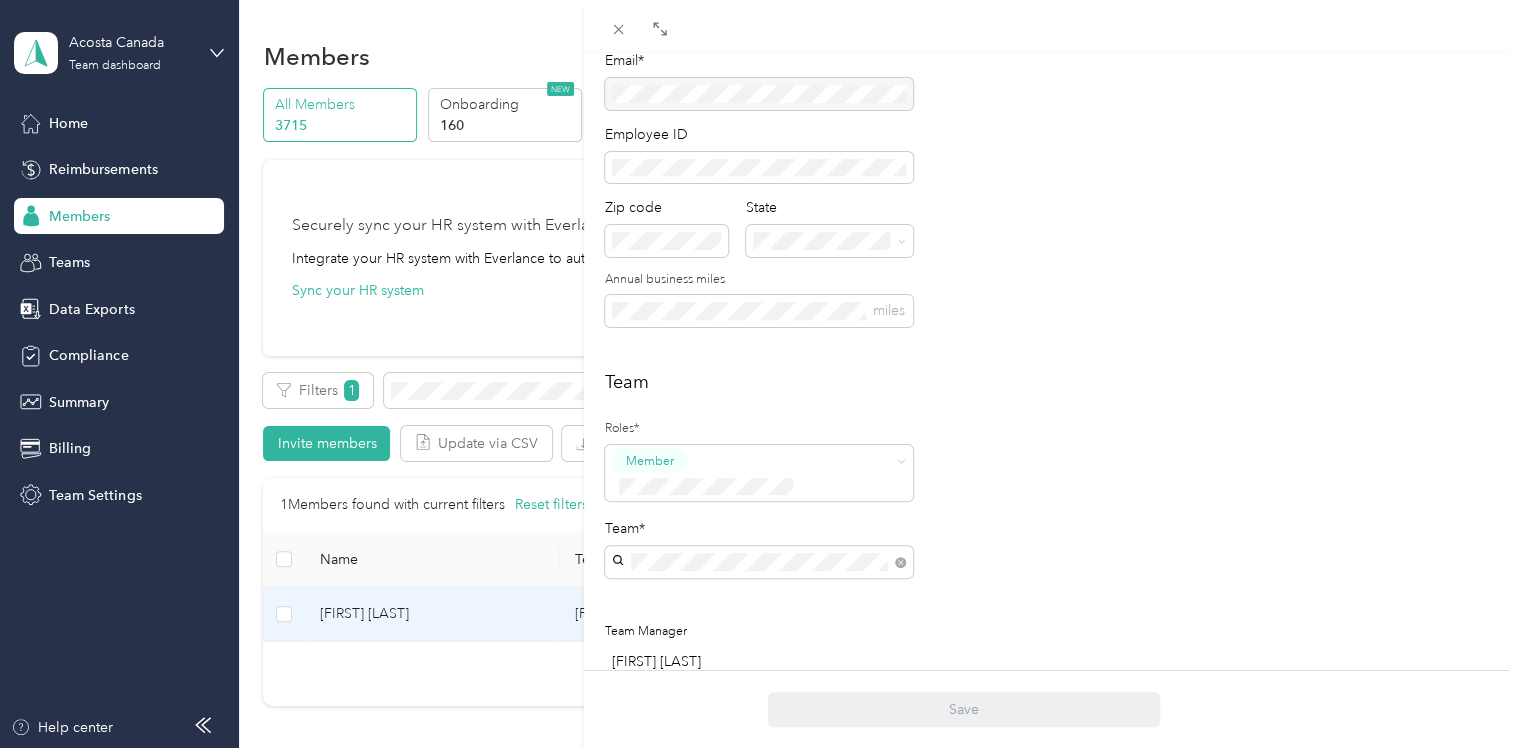 scroll, scrollTop: 300, scrollLeft: 0, axis: vertical 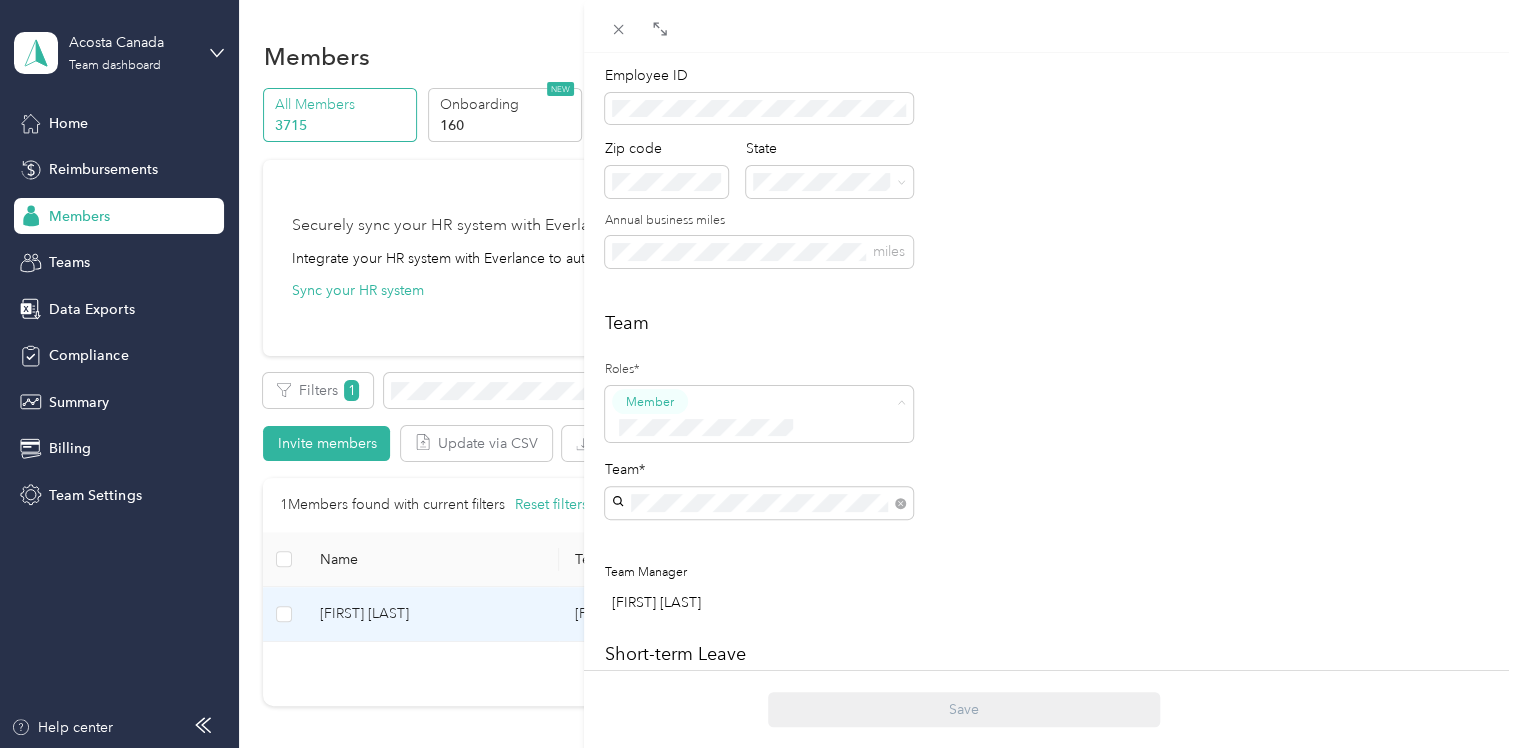 click on "Manager" at bounding box center [658, 554] 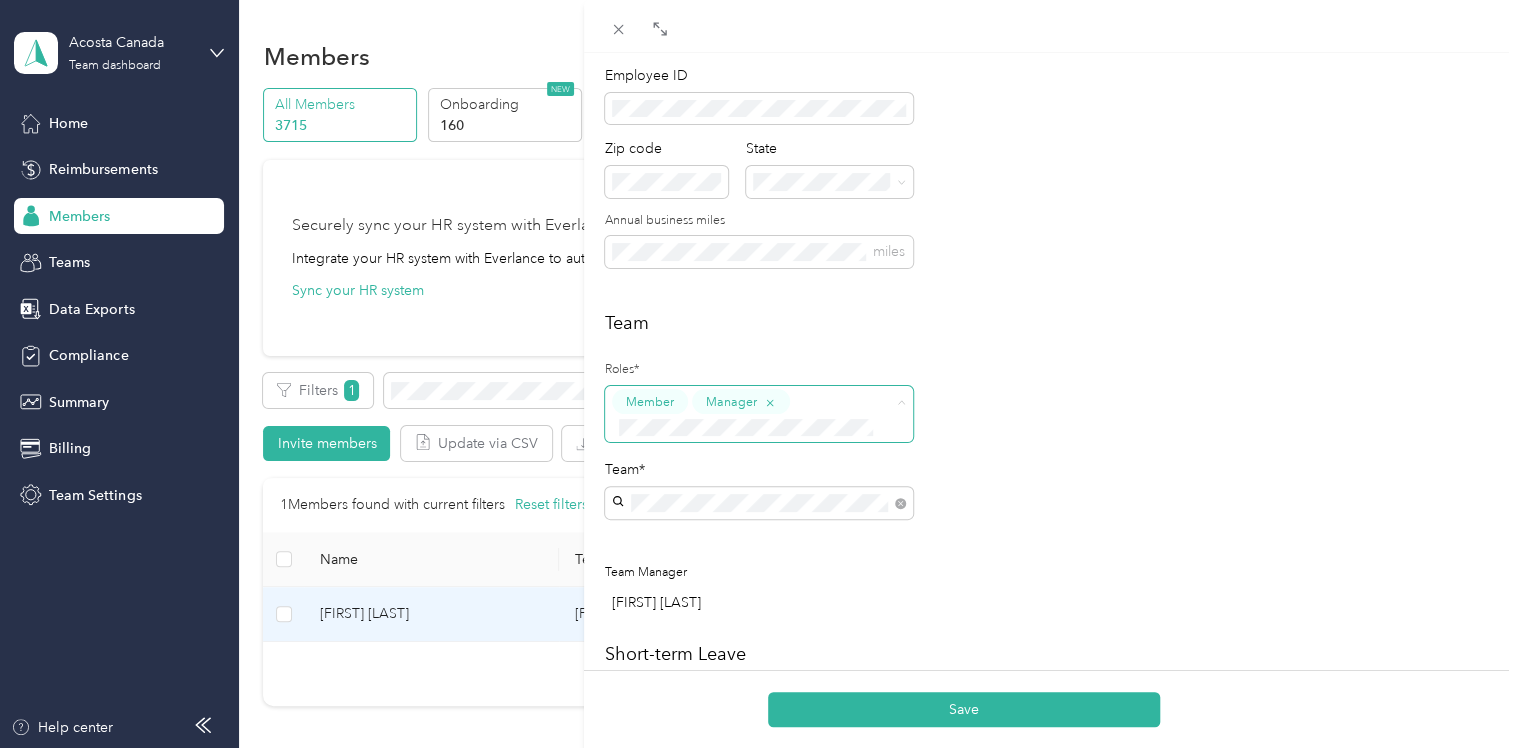 click on "Member" at bounding box center (650, 402) 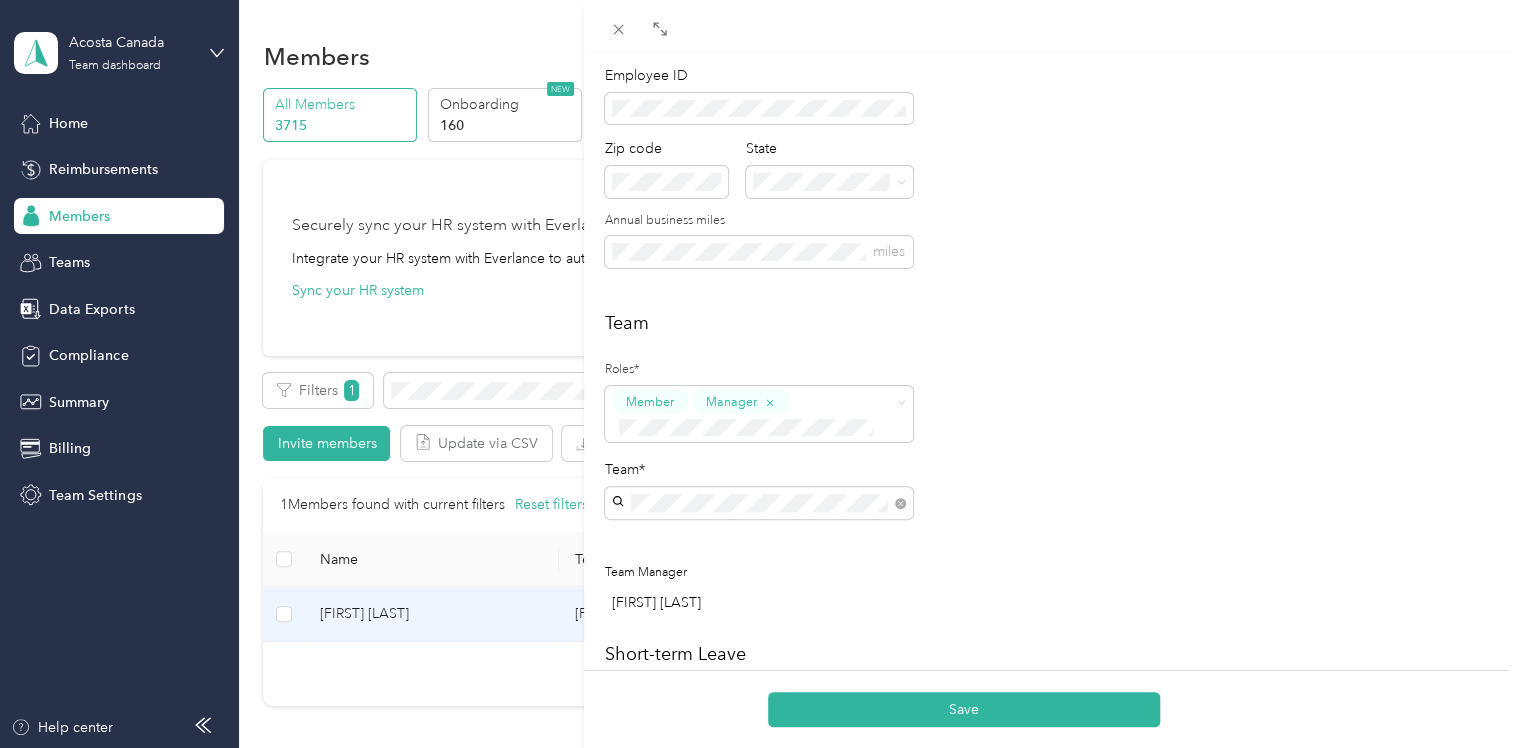 click on "Member" at bounding box center (657, 458) 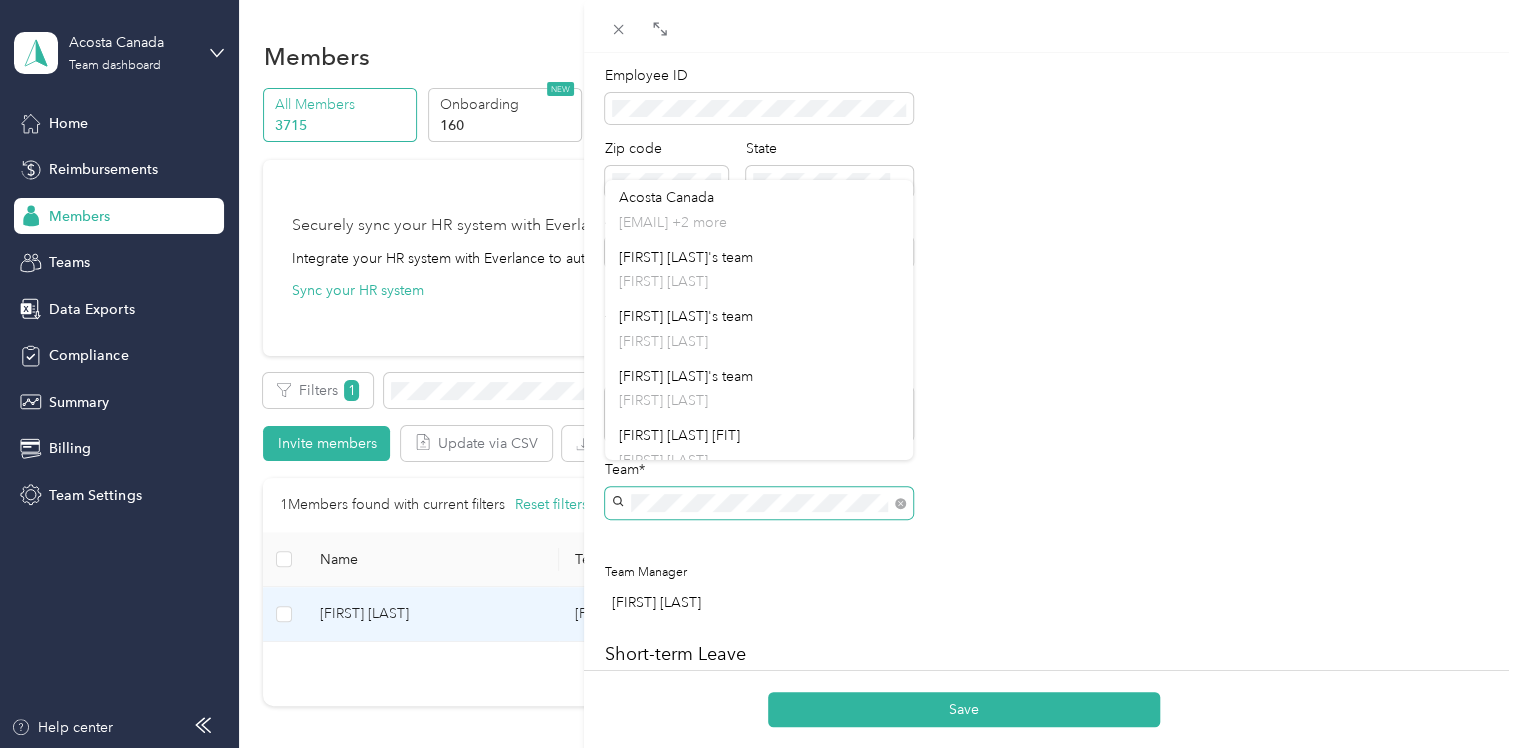 click at bounding box center (759, 503) 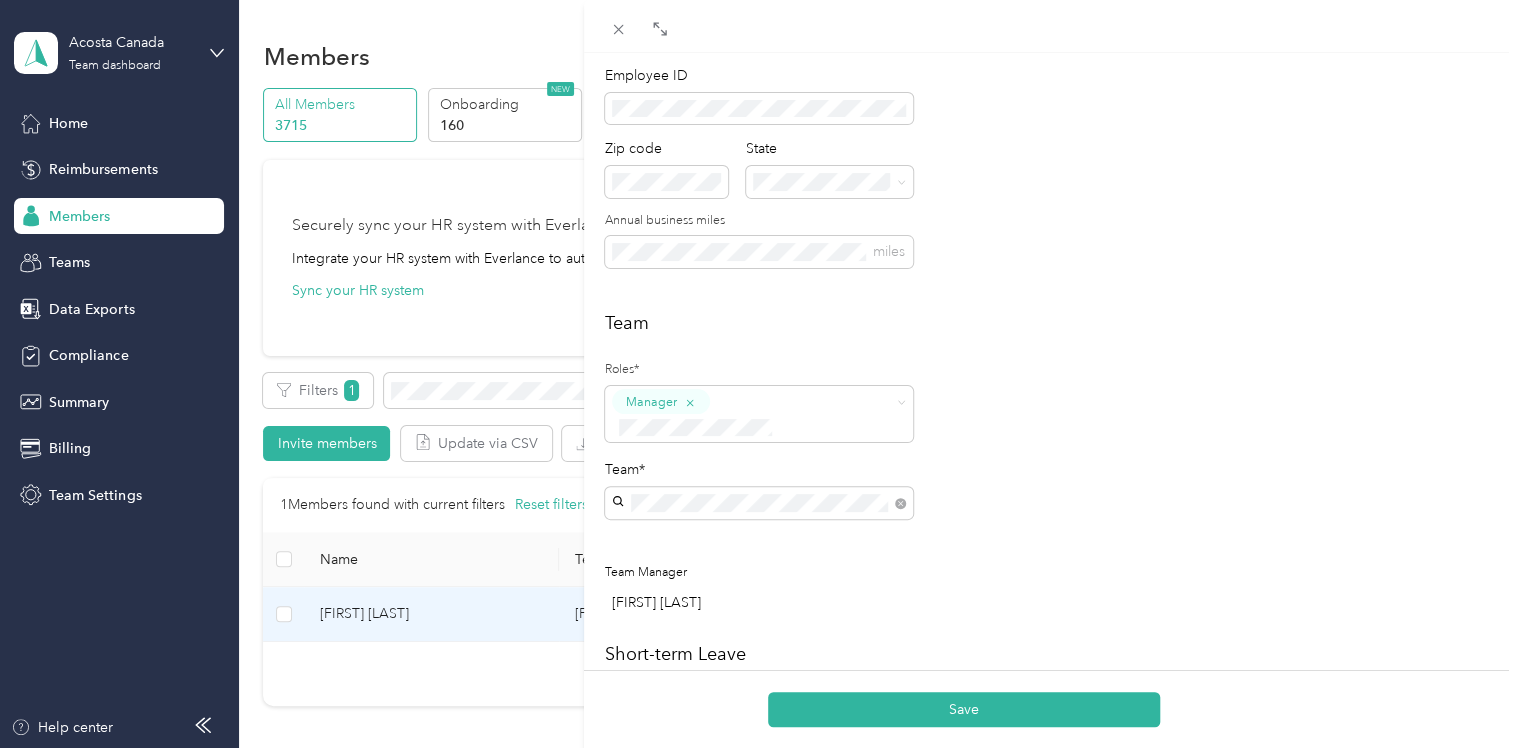 click on "[FIRST] [LAST]" at bounding box center (759, 537) 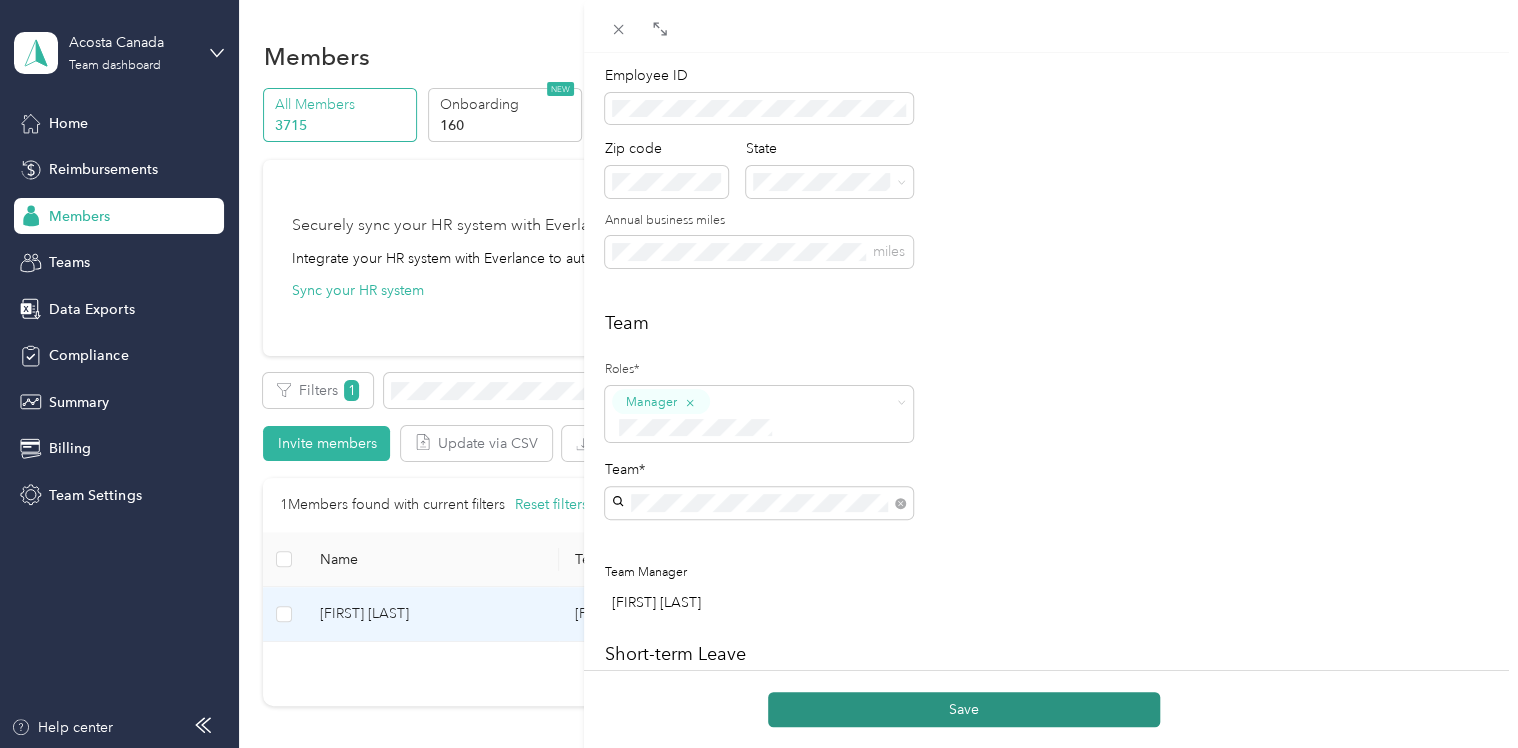 click on "Save" at bounding box center [964, 709] 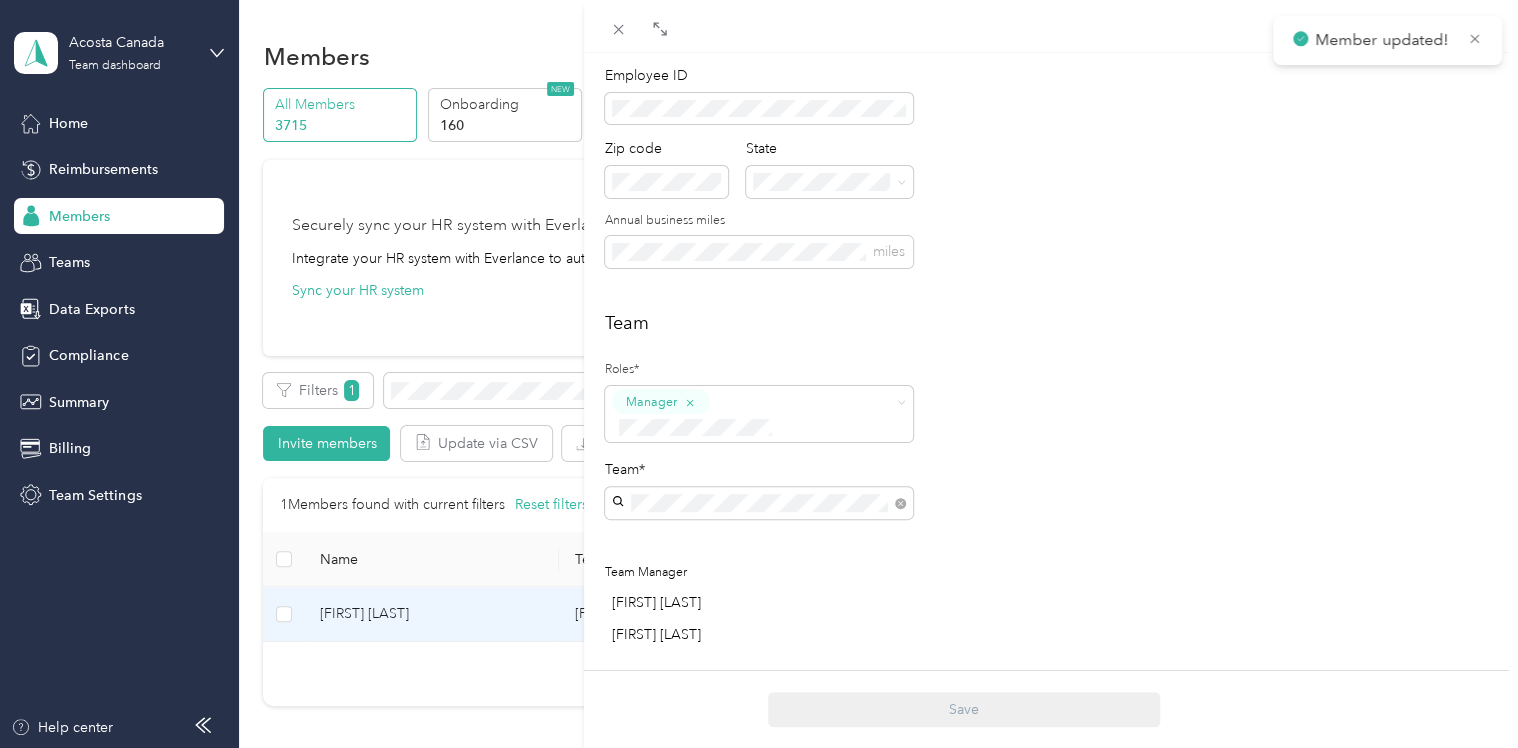 click on "Team Roles*   Manager Team* Team Manager [FIRST] [LAST] [FIRST] [LAST]" at bounding box center [1051, 483] 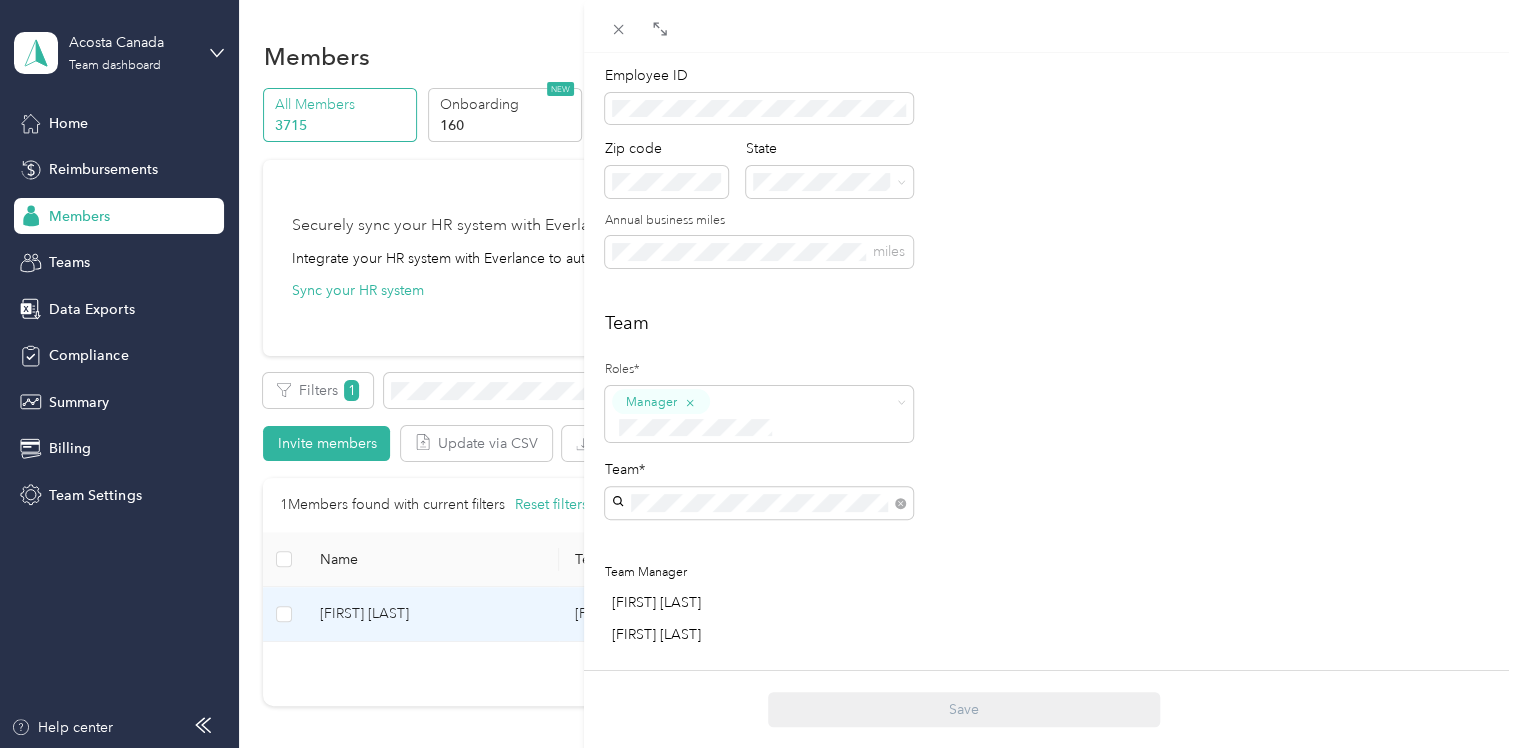 click on "Team Roles*   Manager Team* Team Manager [FIRST] [LAST] [FIRST] [LAST]" at bounding box center (1051, 483) 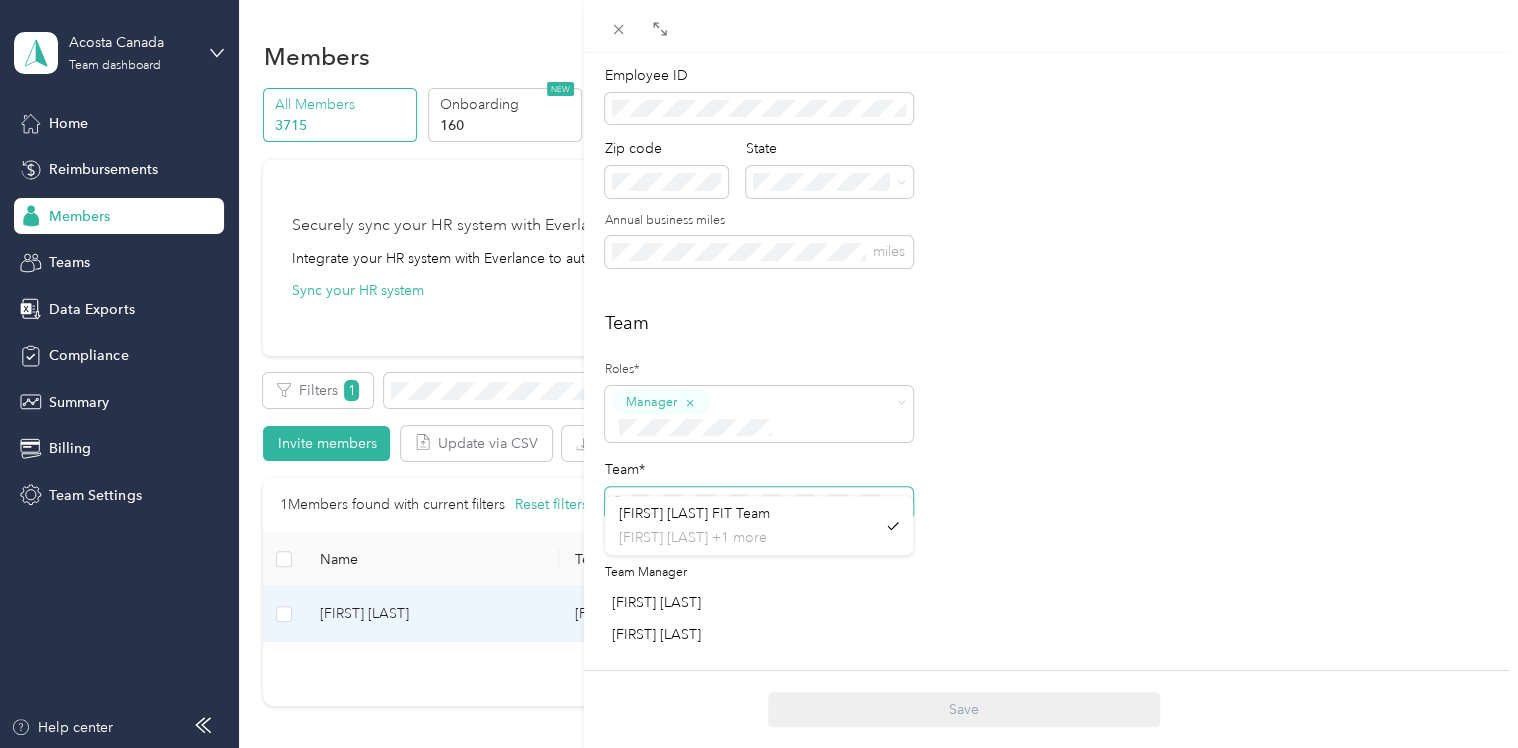 click on "[FIRST] [LAST] [TEAM_NAME] [FIRST] [LAST] [EMAIL]* [EMPLOYEE_ID] [ZIP_CODE] [STATE] [ANNUAL_BUSINESS_MILES] miles [TEAM] [ROLES]* [MANAGER] [TEAM] [TEAM_MANAGER] [FIRST] [LAST] [SHORT_TERM_LEAVE] [START_DATE] [END_DATE] [MEMBERS_ON_LEAVE] [EVERLANCE] [ARCHIVE_MEMBER] [END_DATE] [ARCHIVED_MEMBERS] [EVERLANCE] [DAYS] [END_DATE] [EDIT_PROGRAM_START_DATE] [PROGRAM] [CUSTOM_META_DATA] [POSTAL_CODE] [GROUP_NAME] [ADDRESS_2] [ADDRESS_1] [STATE] [CITY] [SAVE]" at bounding box center [759, 374] 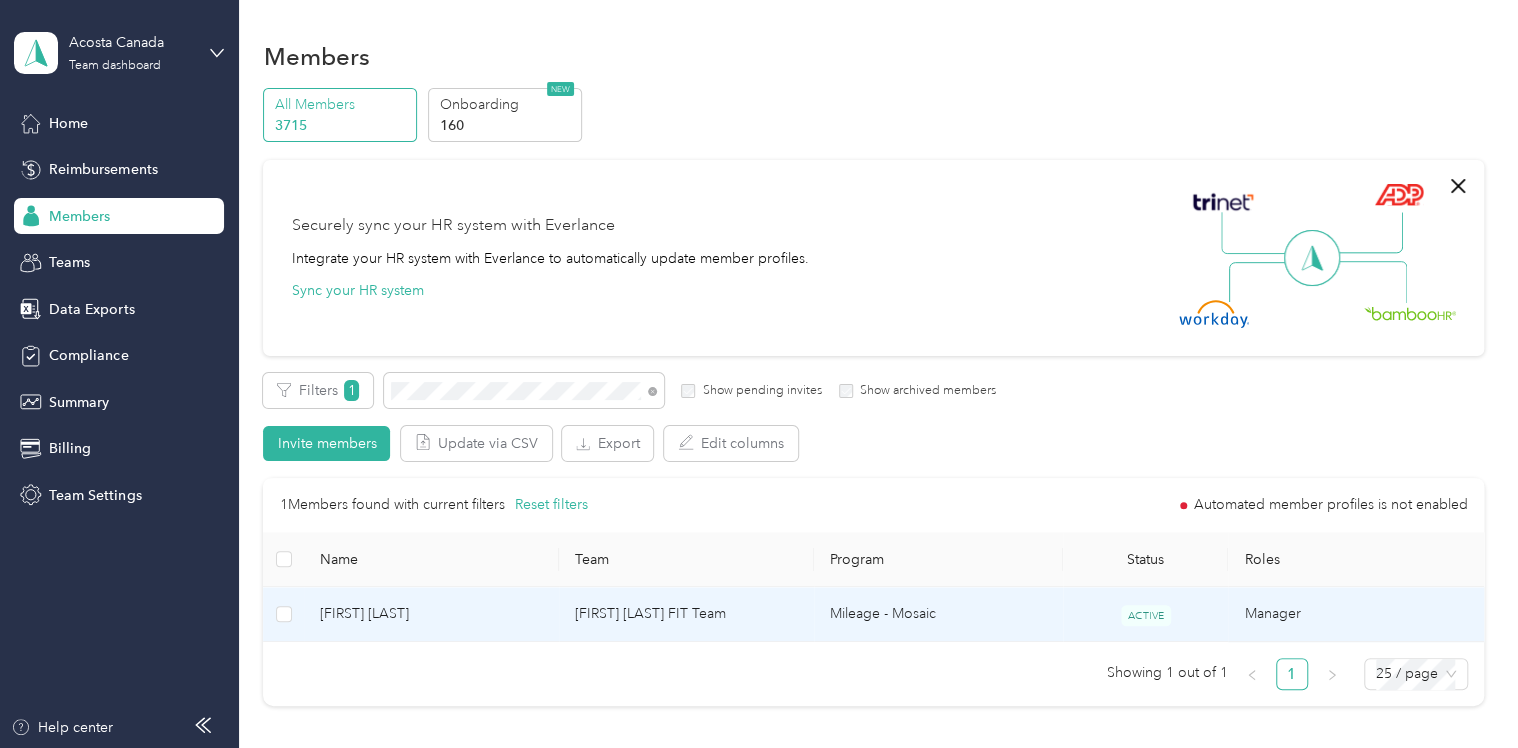 click on "[FIRST] [LAST] FIT Team" at bounding box center (686, 614) 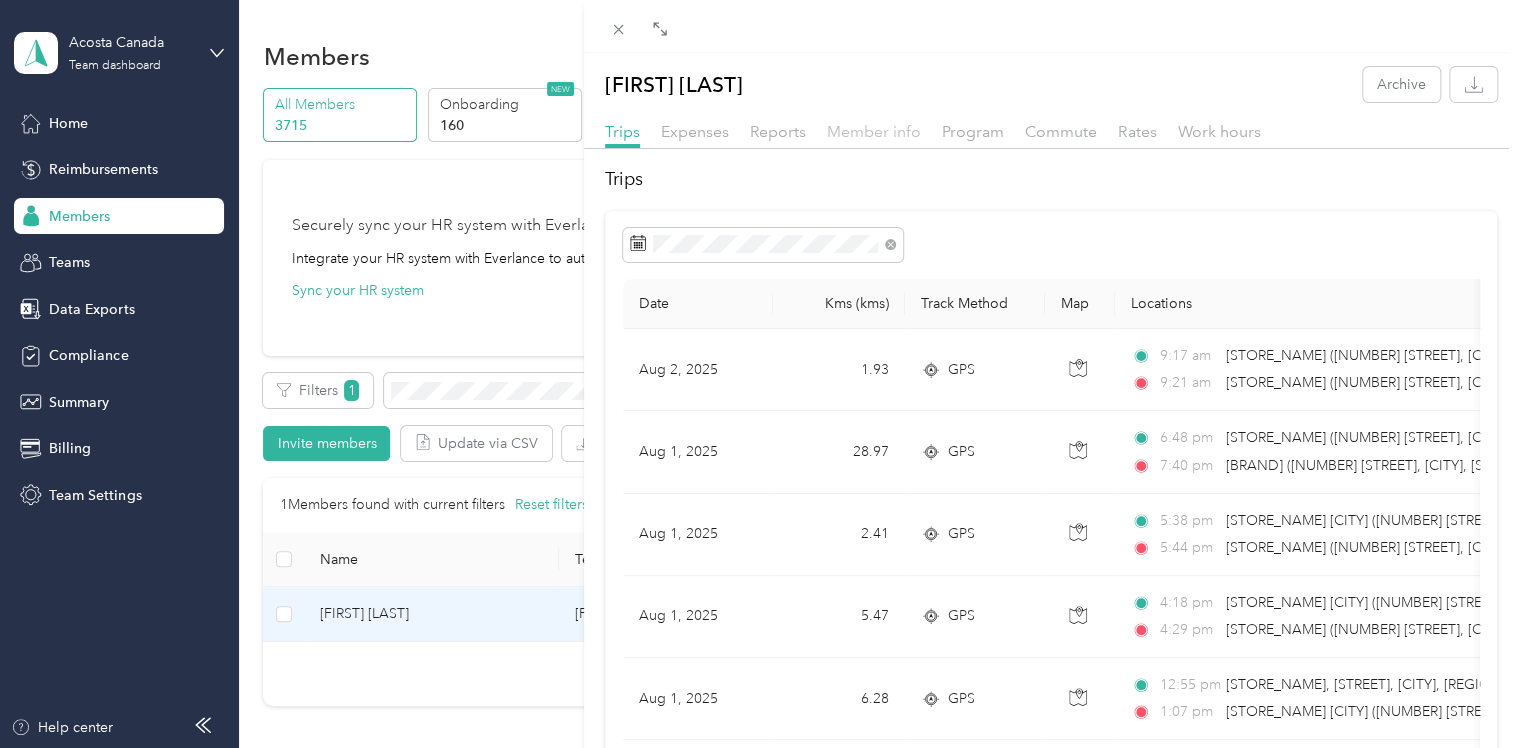 click on "Member info" at bounding box center [874, 131] 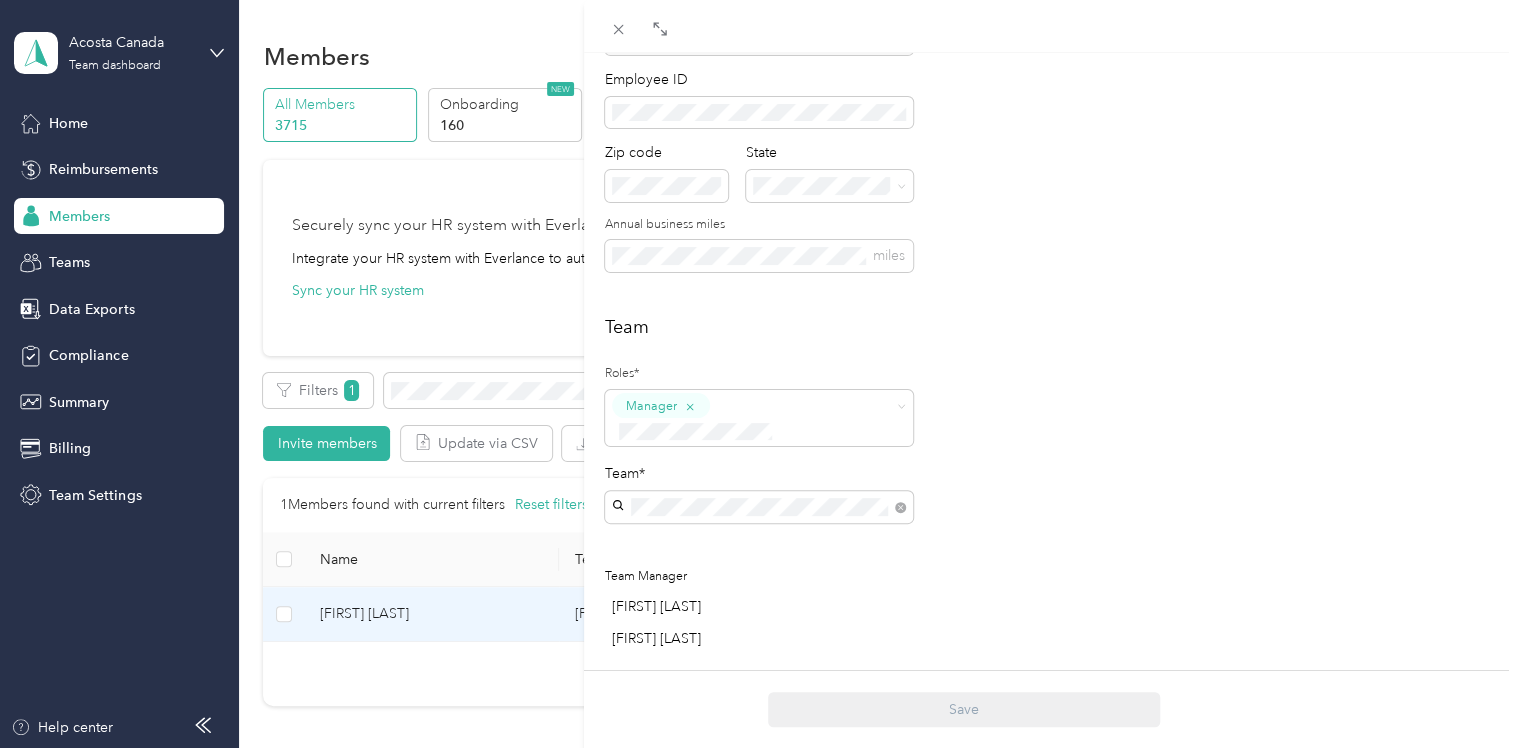 scroll, scrollTop: 300, scrollLeft: 0, axis: vertical 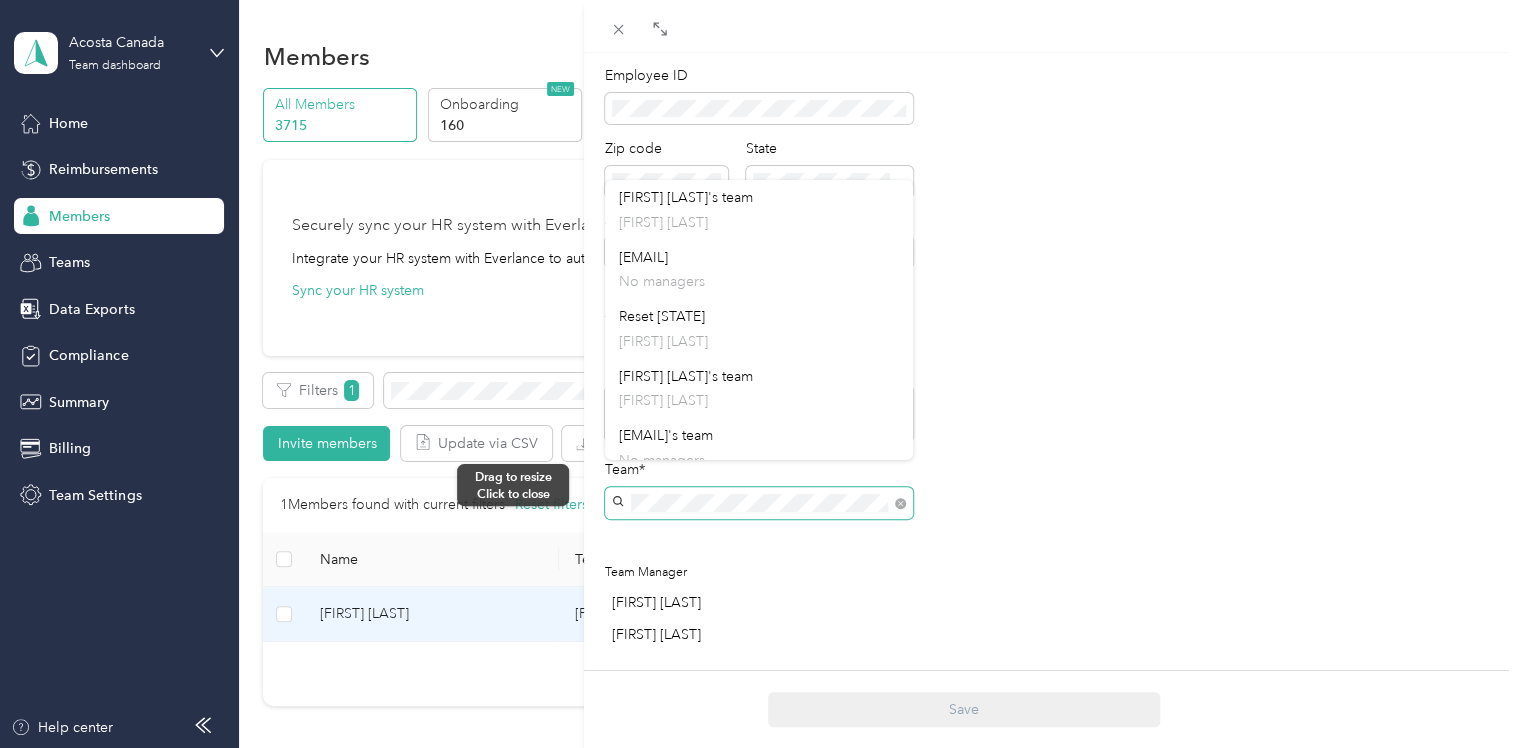 click on "[FIRST] [LAST] [TEAM_NAME] [FIRST] [LAST] [EMAIL]* [EMPLOYEE_ID] [ZIP_CODE] [STATE] [ANNUAL_BUSINESS_MILES] miles [TEAM] [ROLES]* [MANAGER] [TEAM] [TEAM_MANAGER] [FIRST] [LAST] [SHORT_TERM_LEAVE] [START_DATE] [END_DATE] [MEMBERS_ON_LEAVE] [EVERLANCE] [ARCHIVE_MEMBER] [END_DATE] [ARCHIVED_MEMBERS] [EVERLANCE] [DAYS] [END_DATE] [EDIT_PROGRAM_START_DATE] [PROGRAM] [CUSTOM_META_DATA] [POSTAL_CODE] [GROUP_NAME] [ADDRESS_2] [ADDRESS_1] [STATE] [CITY] [SAVE]" at bounding box center [759, 374] 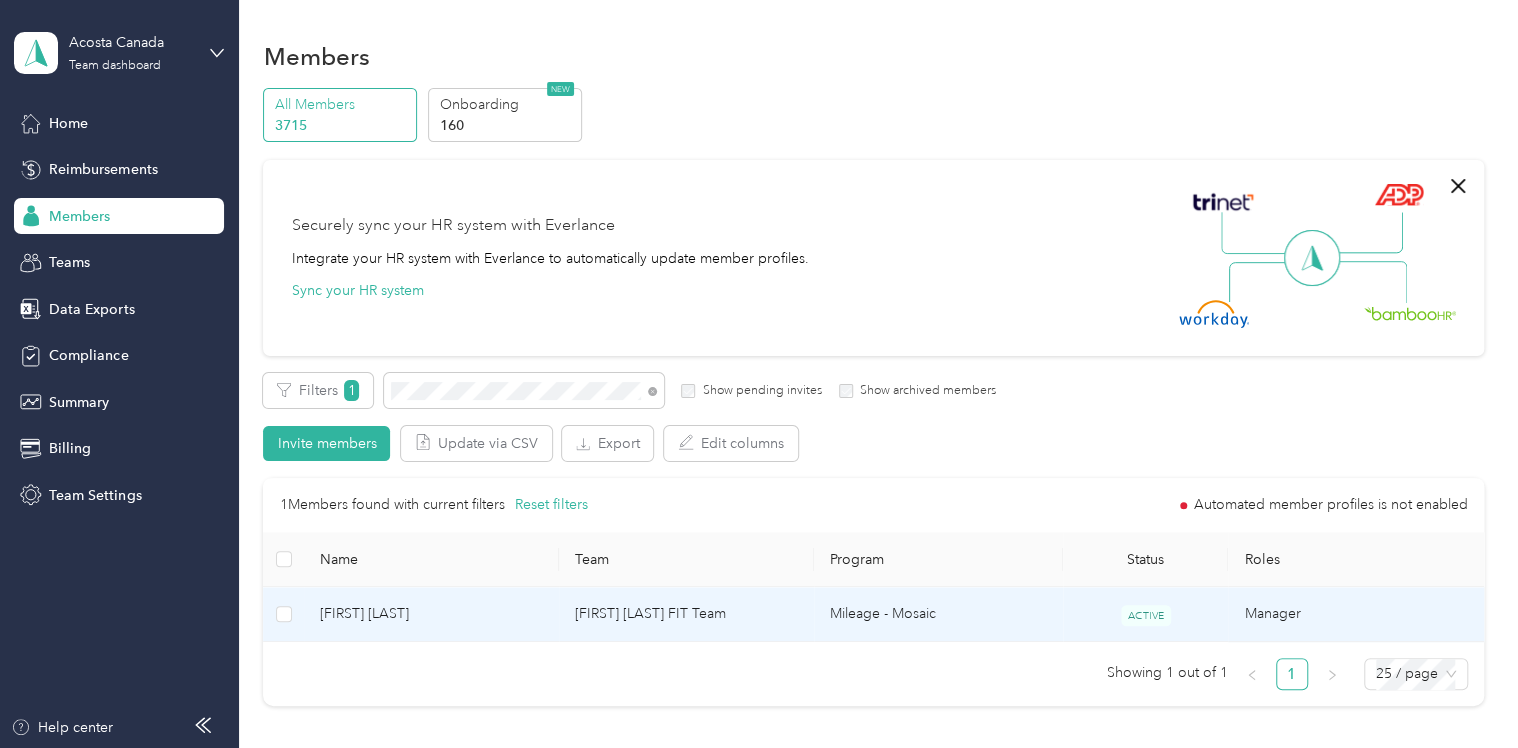 click on "[FIRST] [LAST] FIT Team" at bounding box center [686, 614] 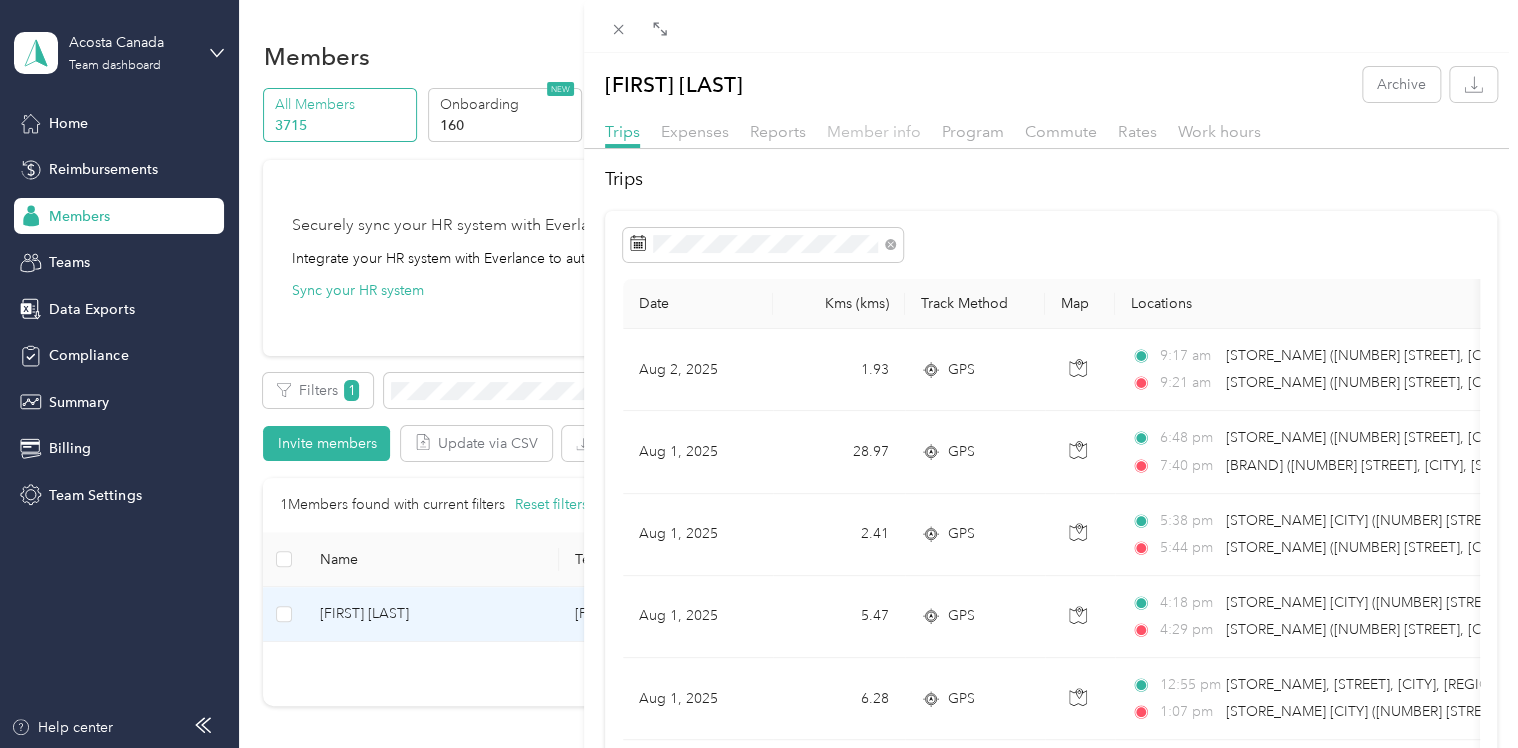 click on "Member info" at bounding box center (874, 131) 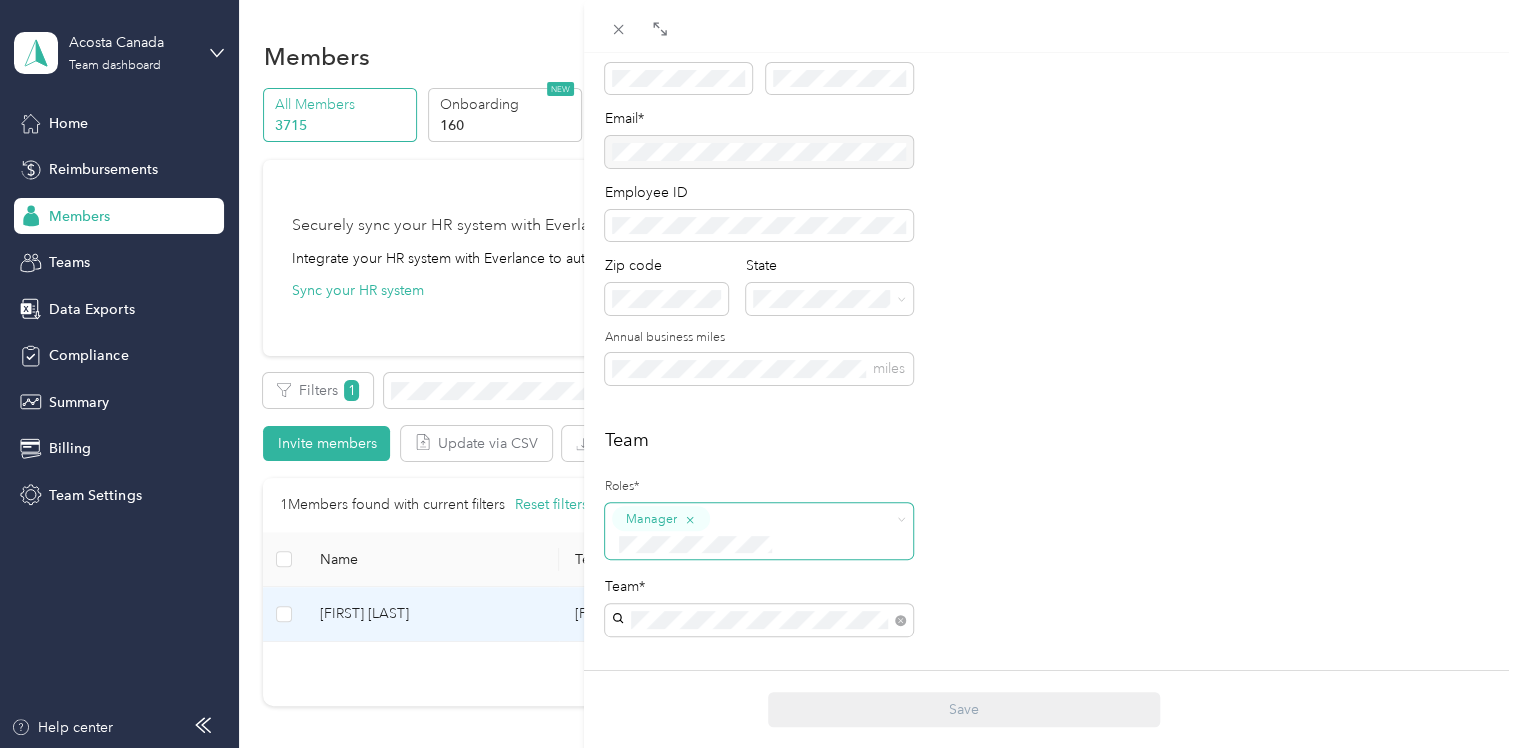 scroll, scrollTop: 200, scrollLeft: 0, axis: vertical 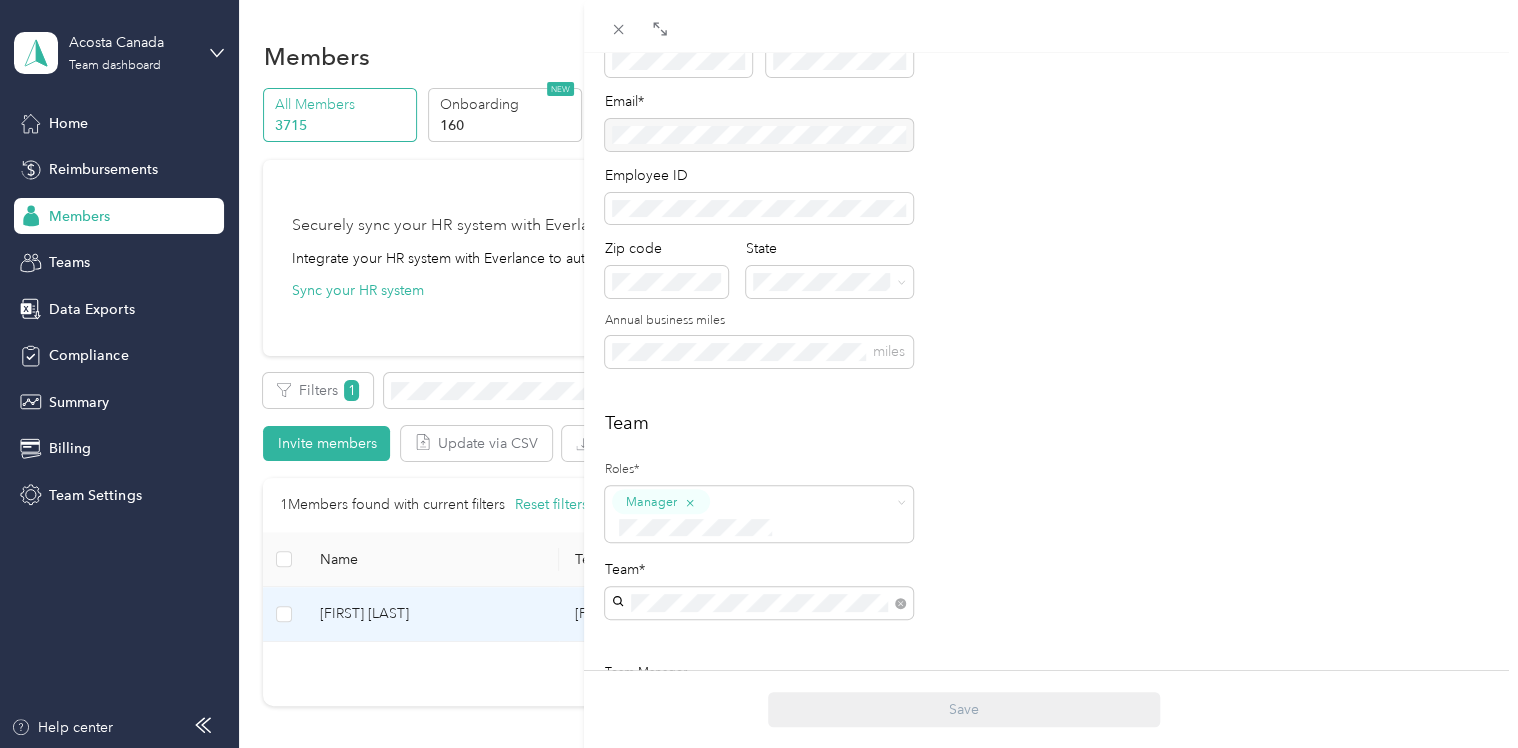 click on "[FIRST] [LAST] [TEAM_NAME] [FIRST] [LAST]" at bounding box center [759, 685] 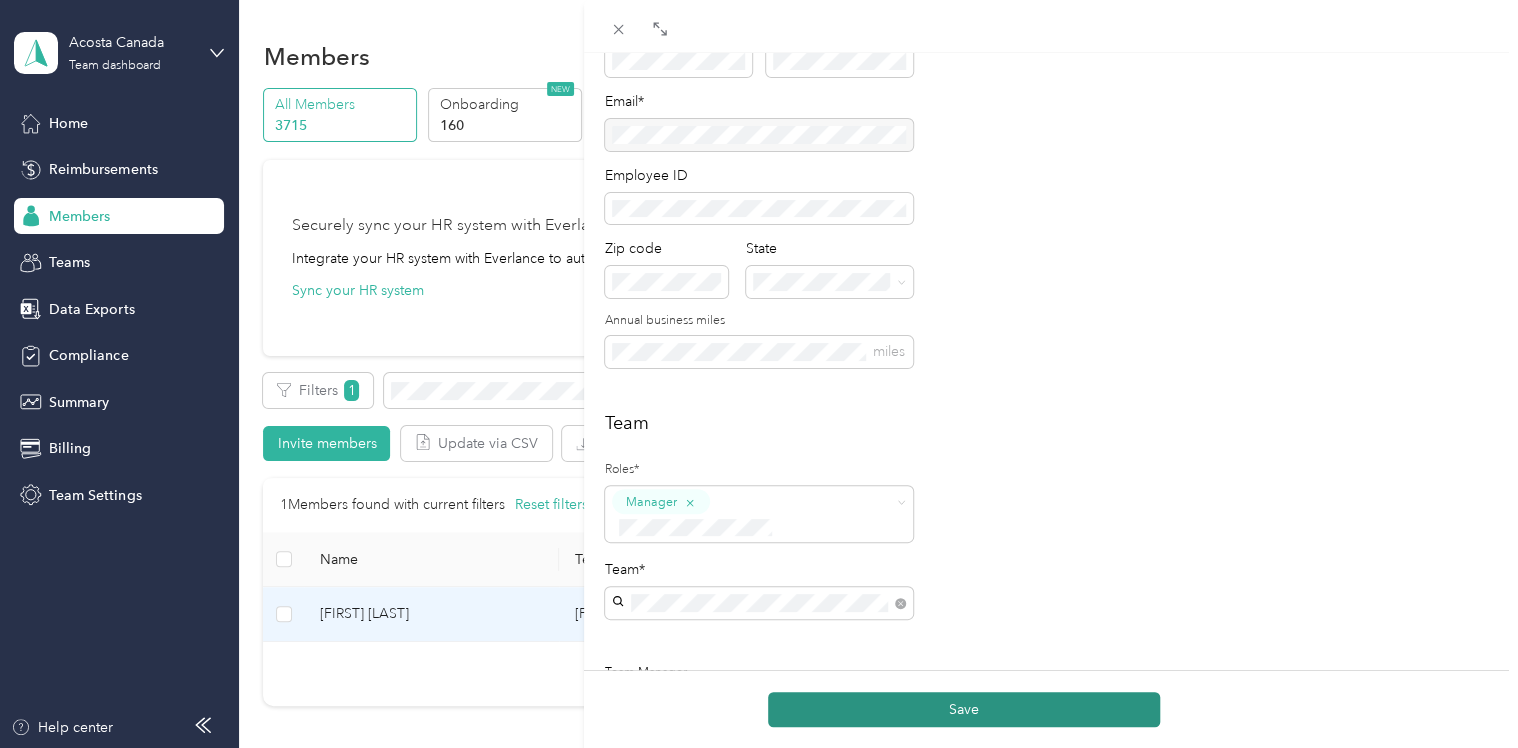 click on "Save" at bounding box center [964, 709] 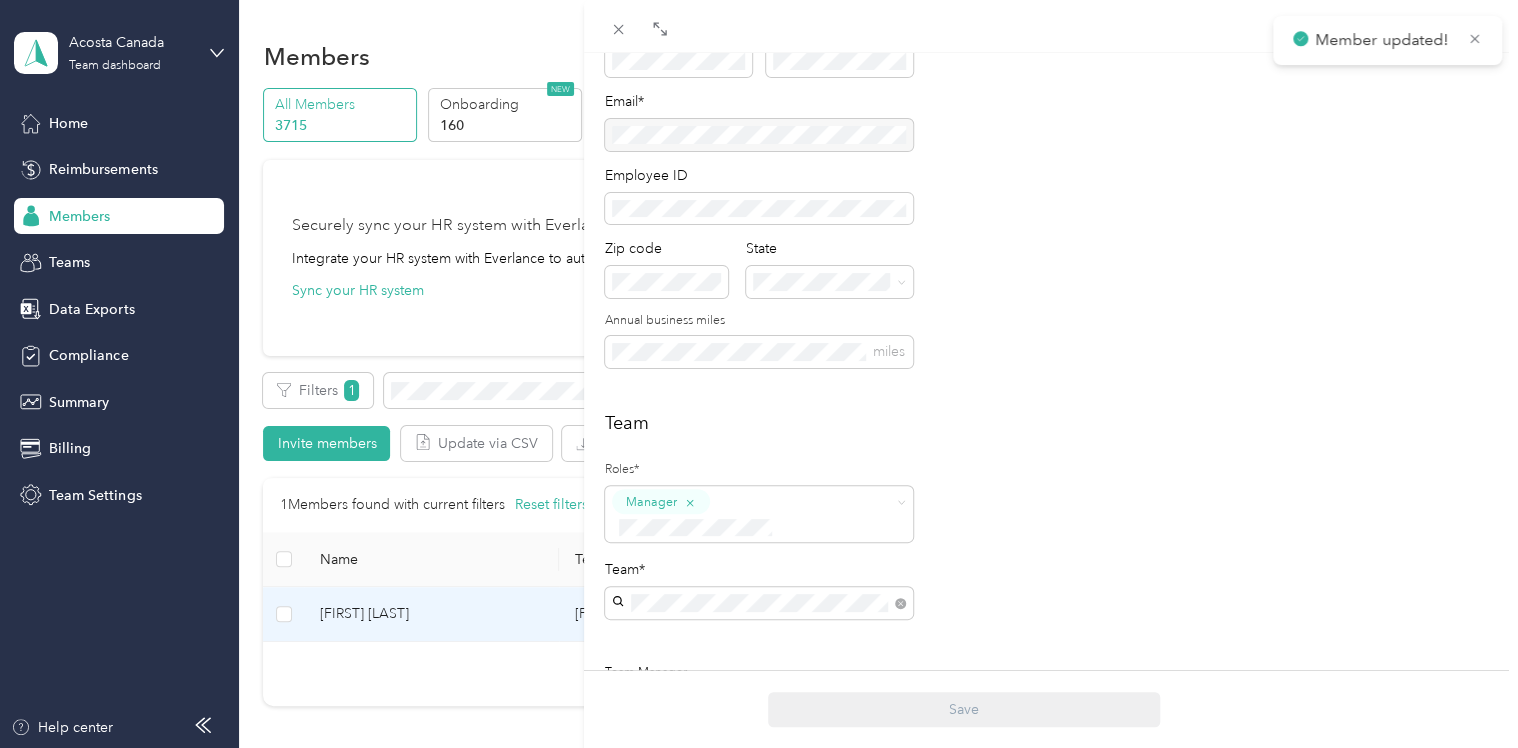 click on "[TEAM_ROLES]* [MANAGER] [TEAM]* [TEAM_MANAGER] [FIRST] [LAST] [FIRST] [LAST]" at bounding box center (1051, 583) 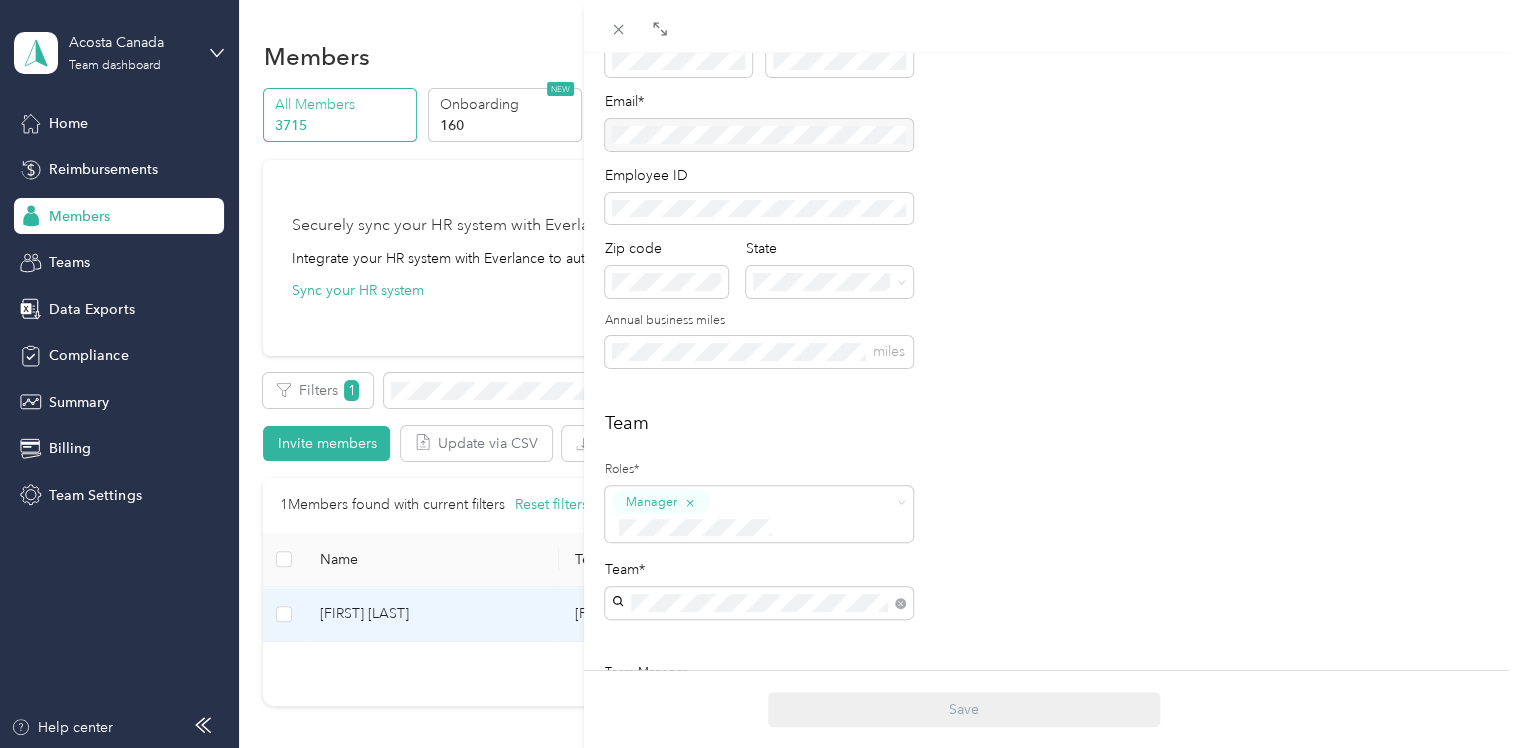 click on "[FIRST] [LAST] Archive Trips Expenses Reports Member info Program Commute Rates Work hours Personal First name Last name Email* Employee ID Zip code State Annual business miles   miles Team Roles*   Manager Team* Team Manager [FIRST] [LAST] [FIRST] Short-term Leave Start date   End date   Members on leave will not have access to Everlance. Archive member End date Adding an end date archives a member. Archived members will lose access to Everlance 30 days after the end date. To edit program start date go to the   program tab Custom Meta-data acosta_or_mosaic   postal_code   group_name   address_2   address_1   state   city   Save" at bounding box center (759, 374) 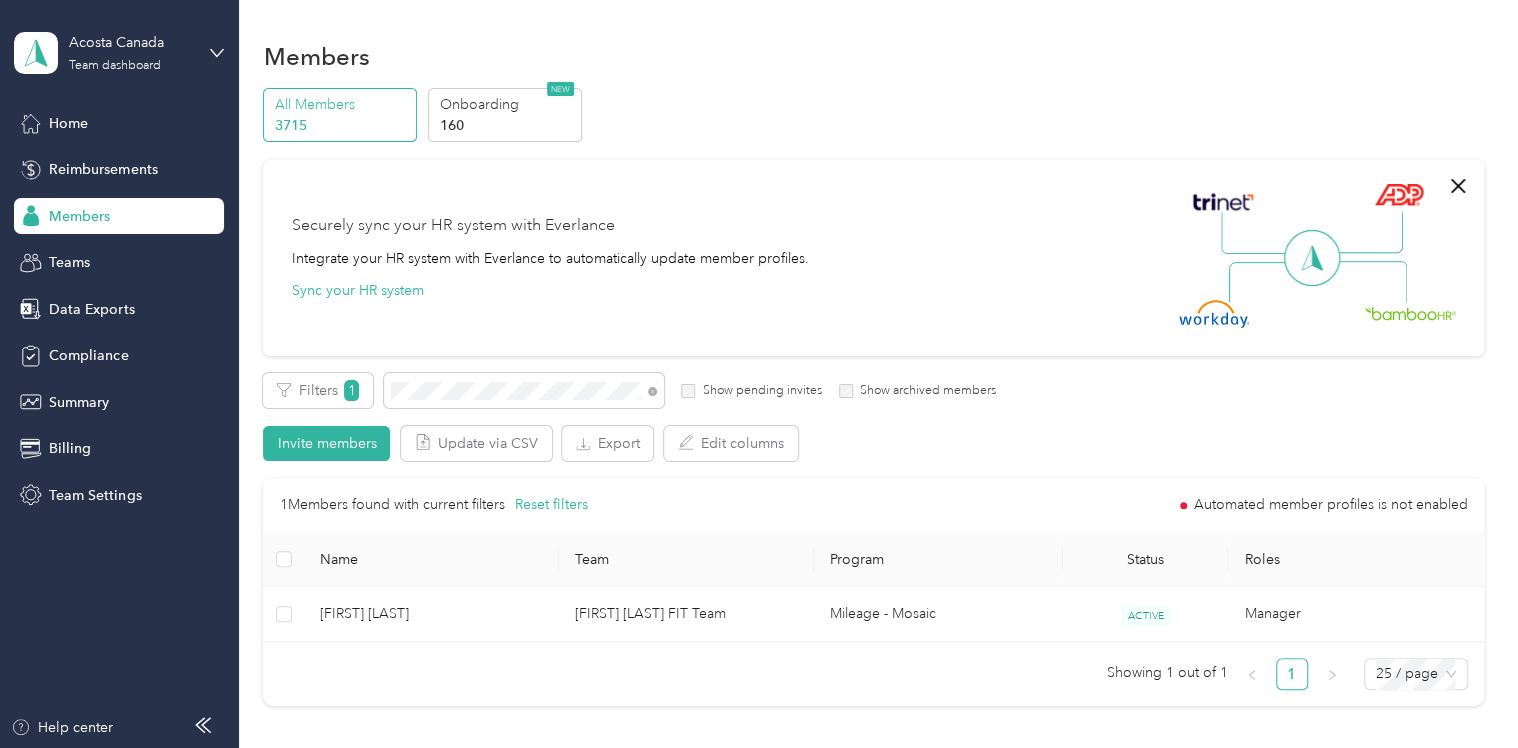 click on "Teams" at bounding box center (69, 262) 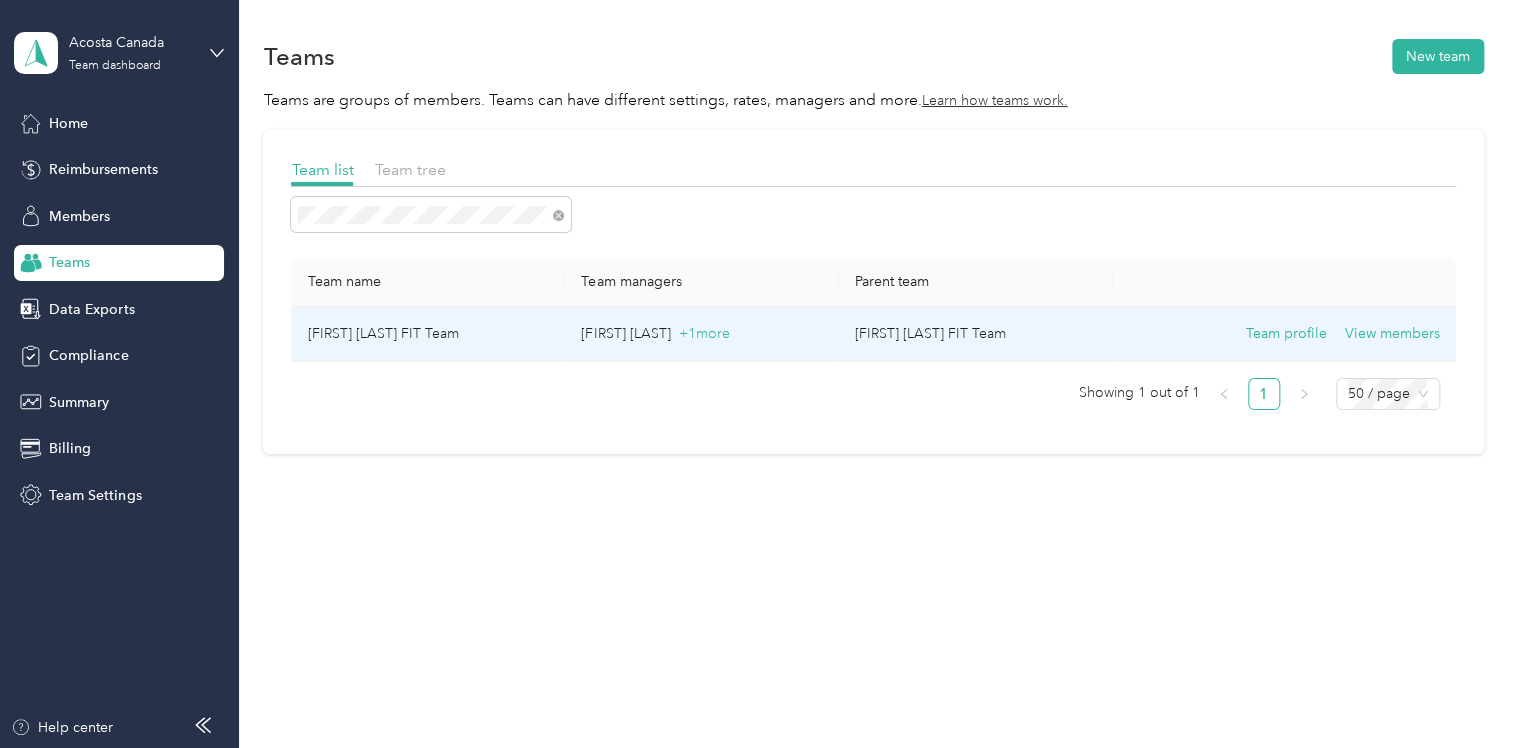 click on "[FIRST] [LAST]    +  1  more" at bounding box center [702, 334] 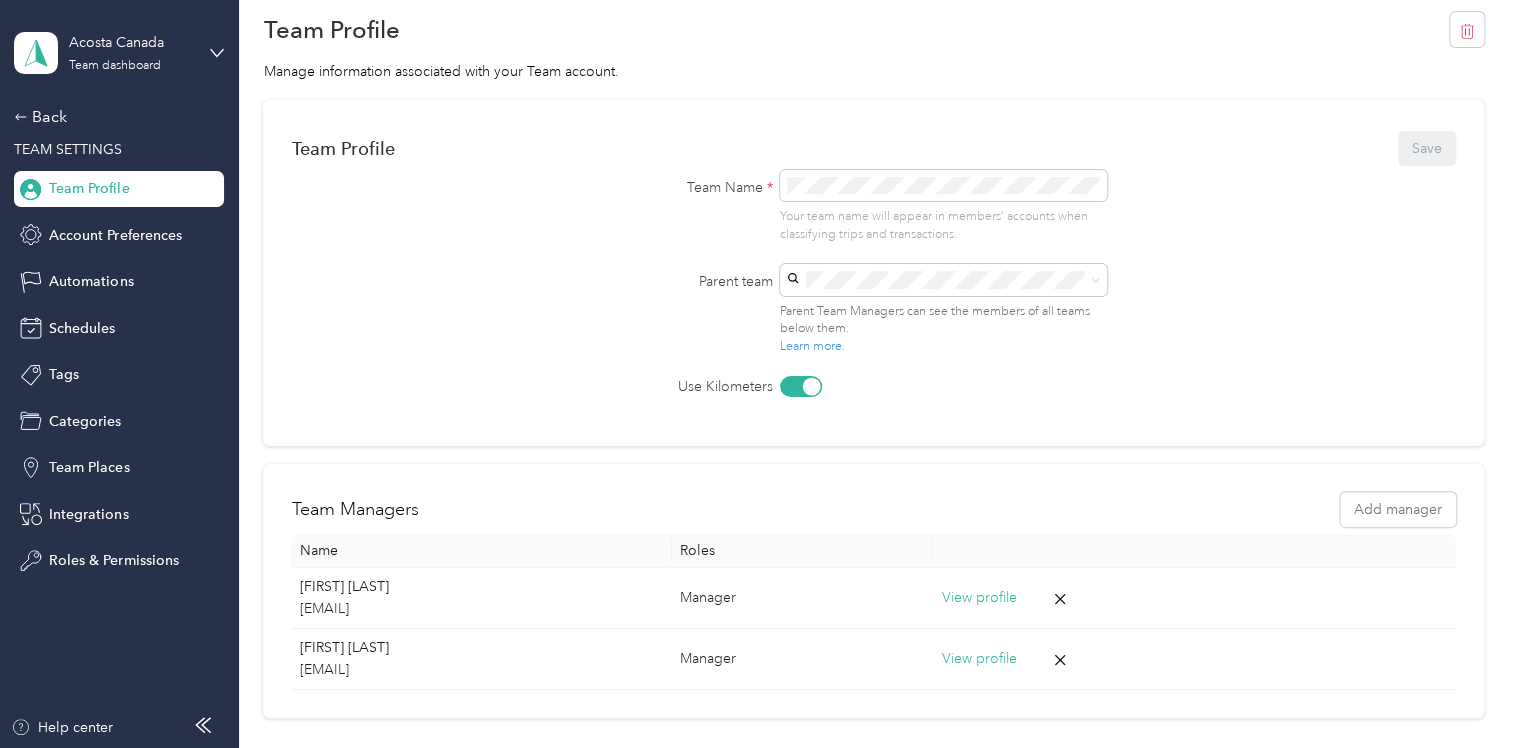 scroll, scrollTop: 100, scrollLeft: 0, axis: vertical 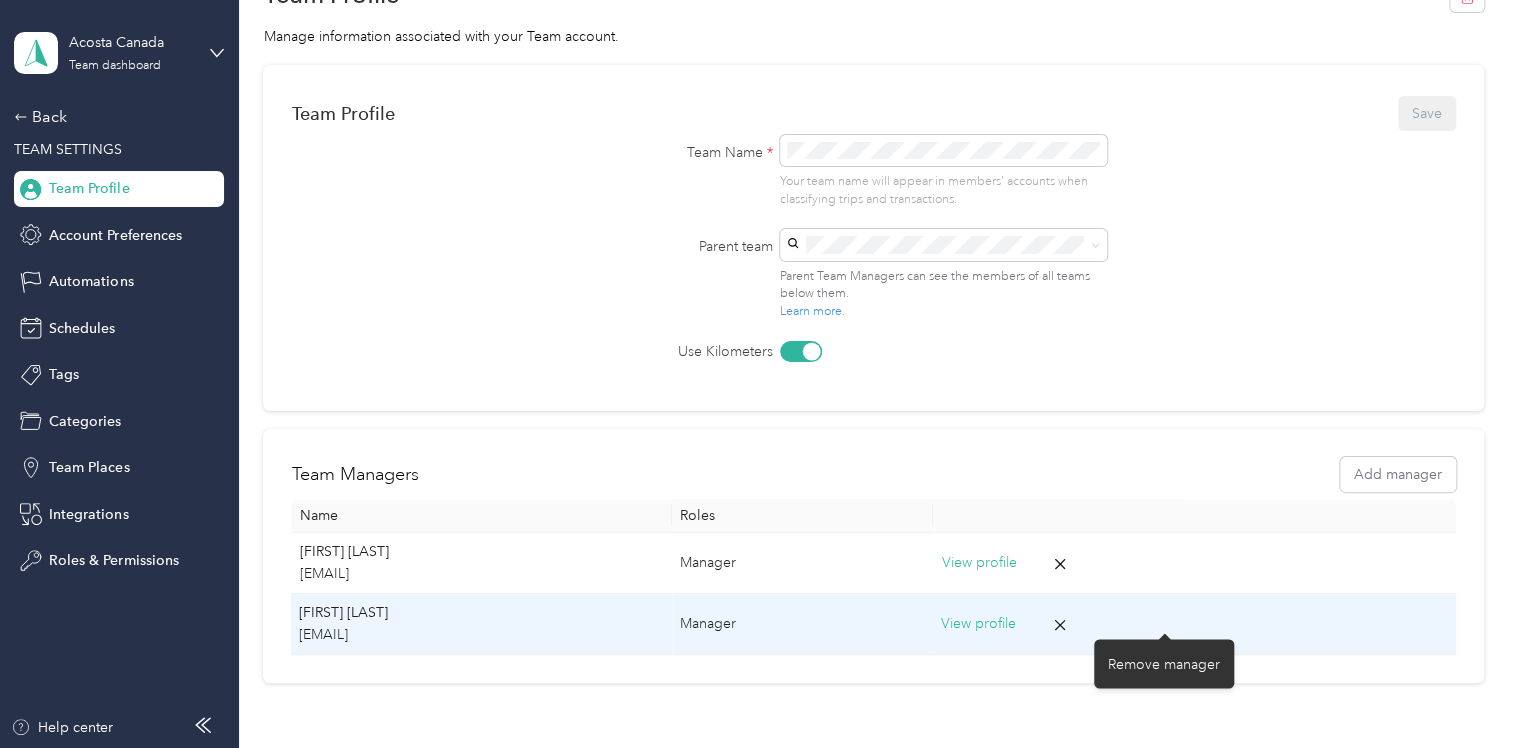 click 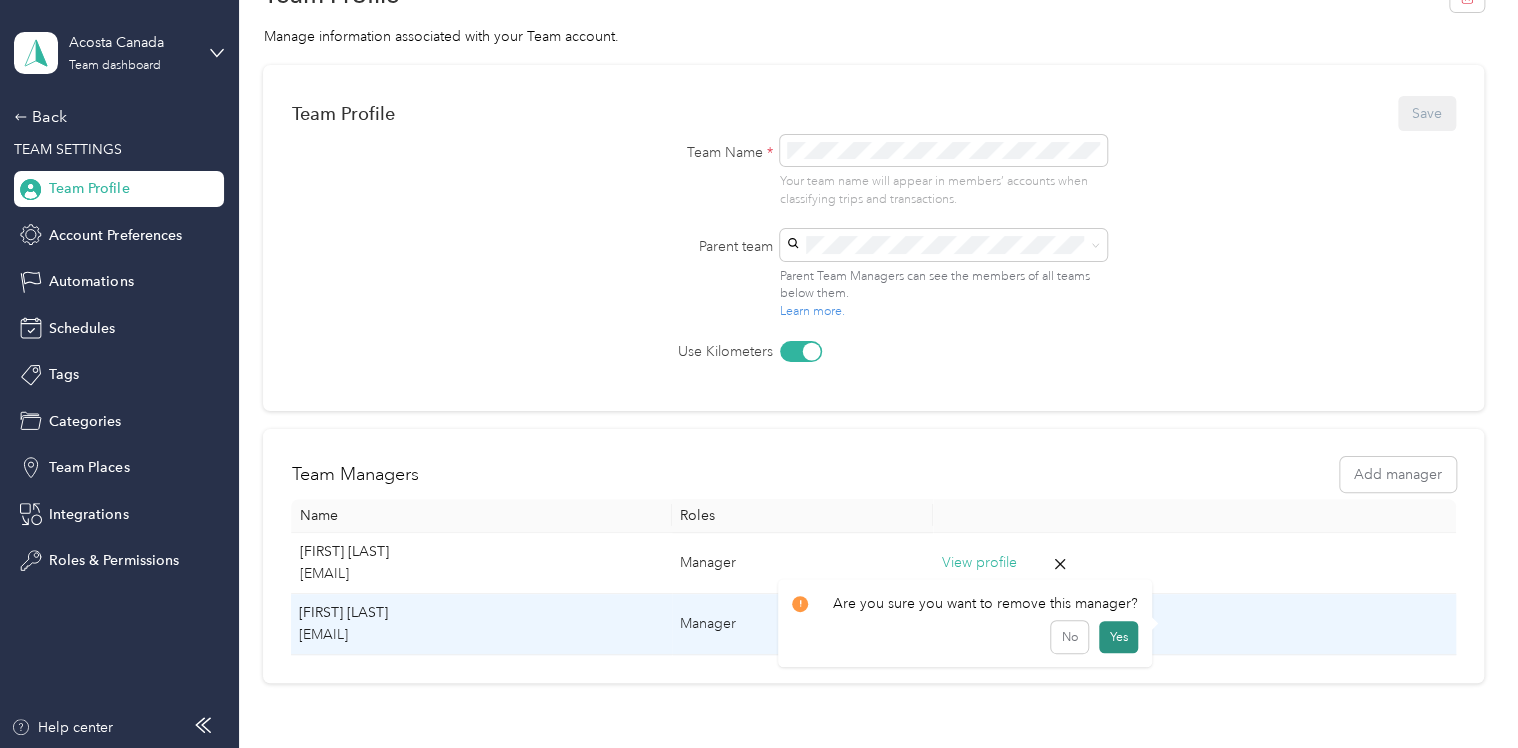 click on "Yes" at bounding box center (1118, 637) 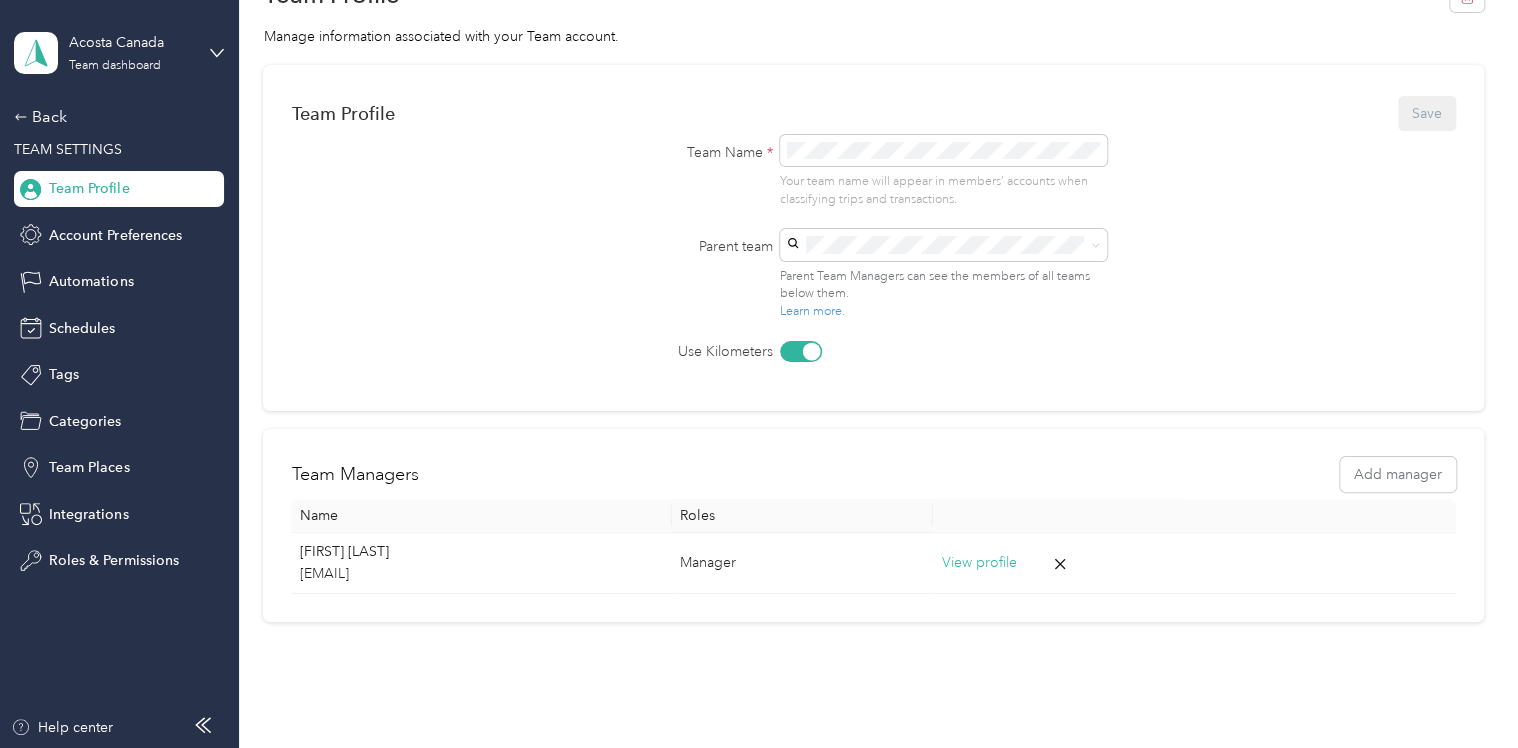 click on "Team Profile Save Team Name   * Your team name will appear in members’ accounts when classifying trips and transactions. Parent team   Parent Team Managers can see the members of all teams below them.  Learn more. Use Kilometers" at bounding box center [873, 228] 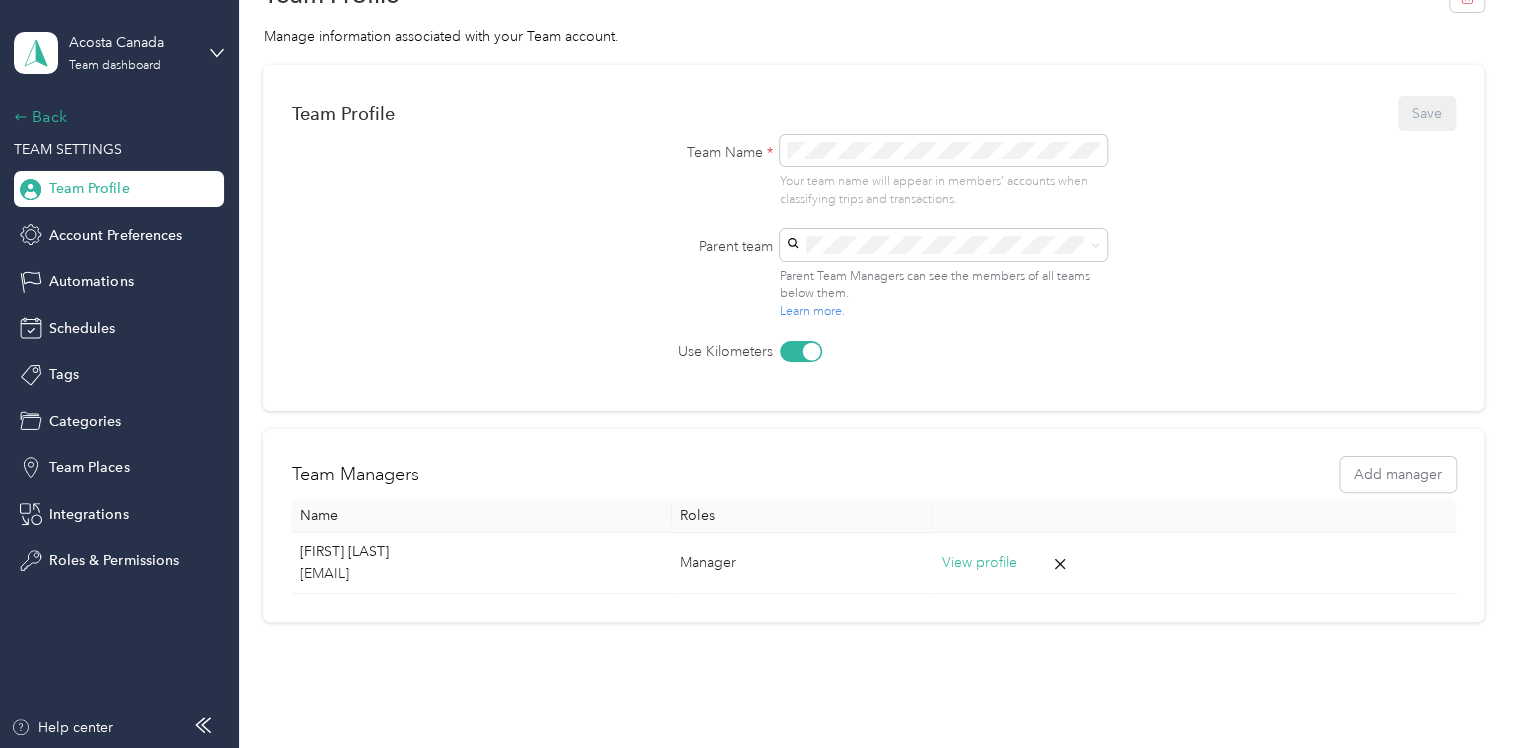 click on "Back" at bounding box center (114, 117) 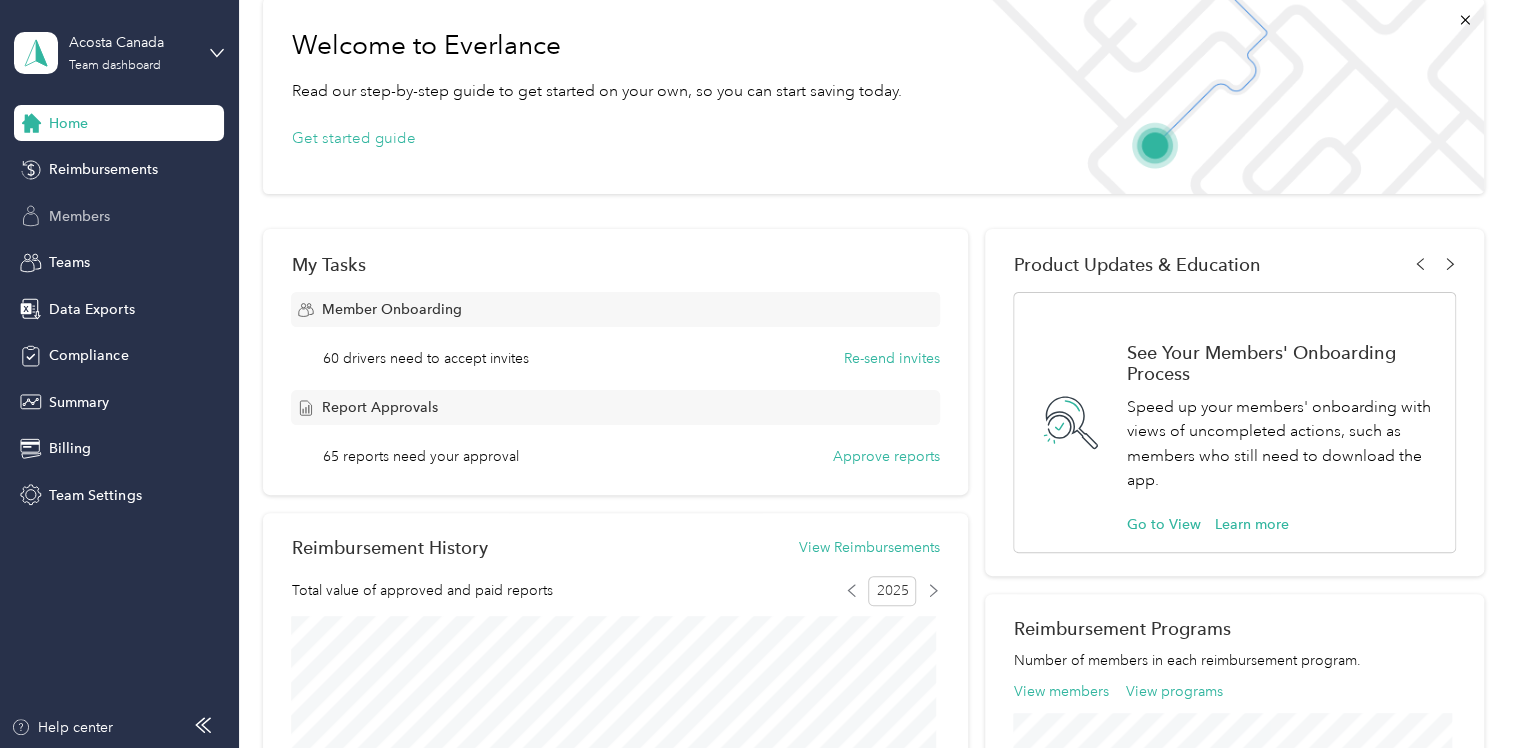 click on "Members" at bounding box center (79, 216) 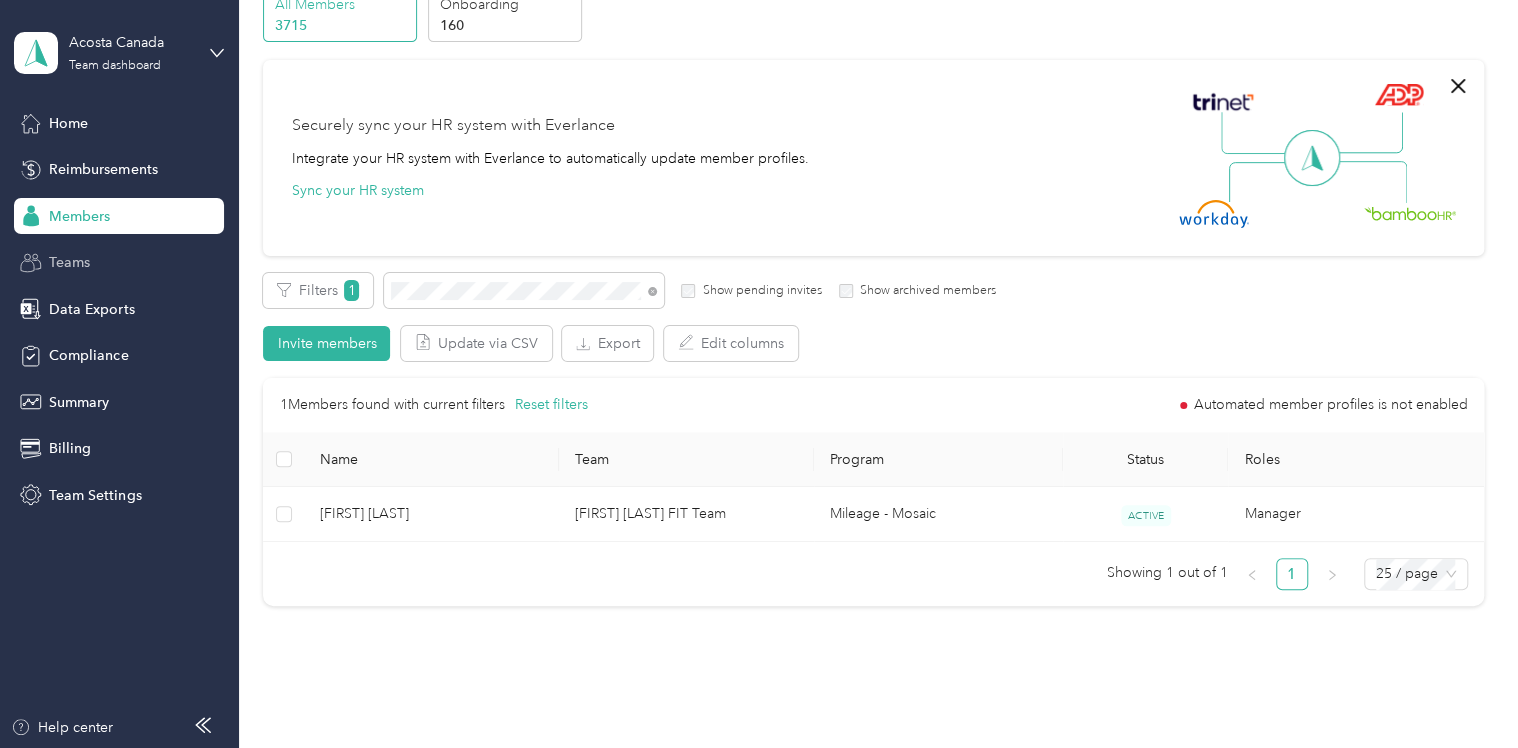 click on "Teams" at bounding box center [69, 262] 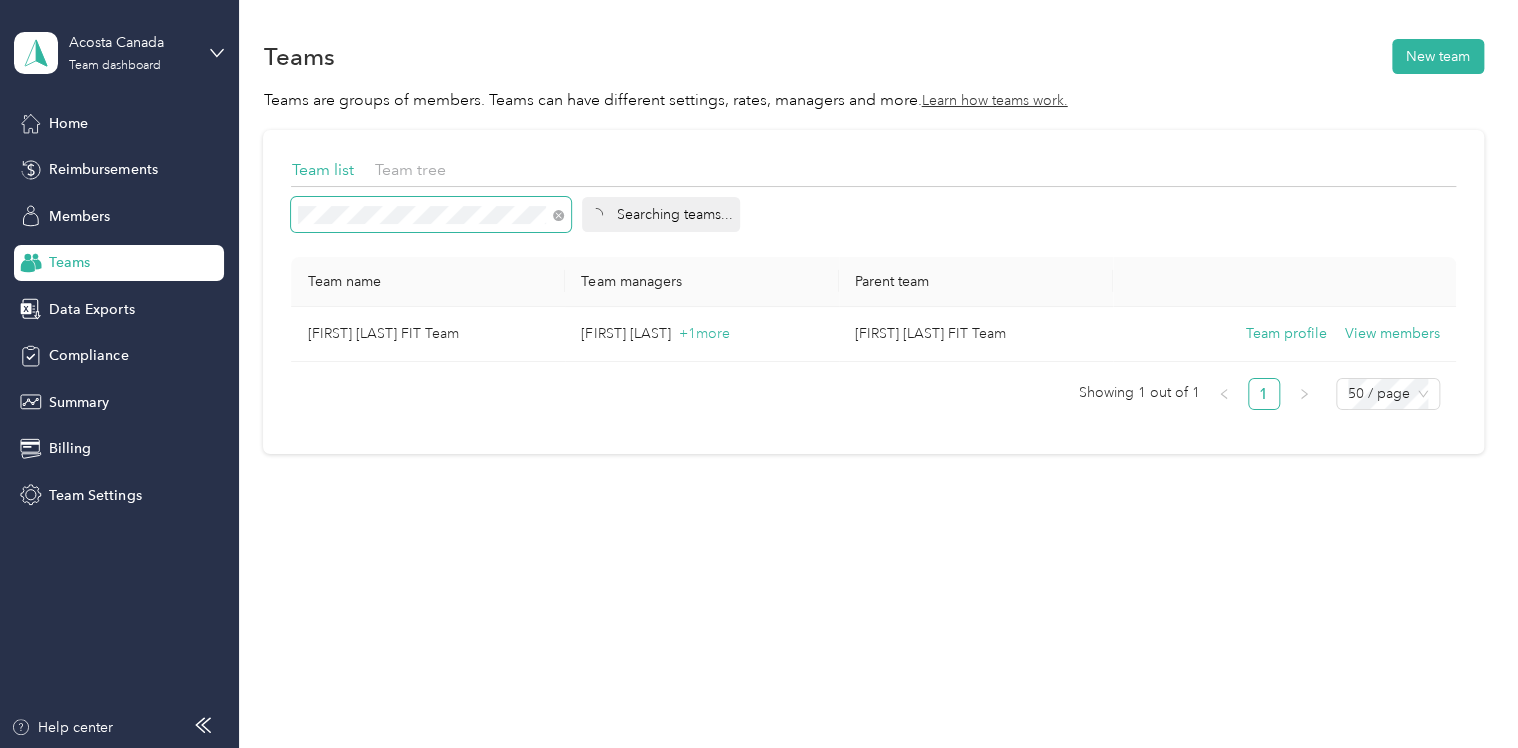 scroll, scrollTop: 0, scrollLeft: 0, axis: both 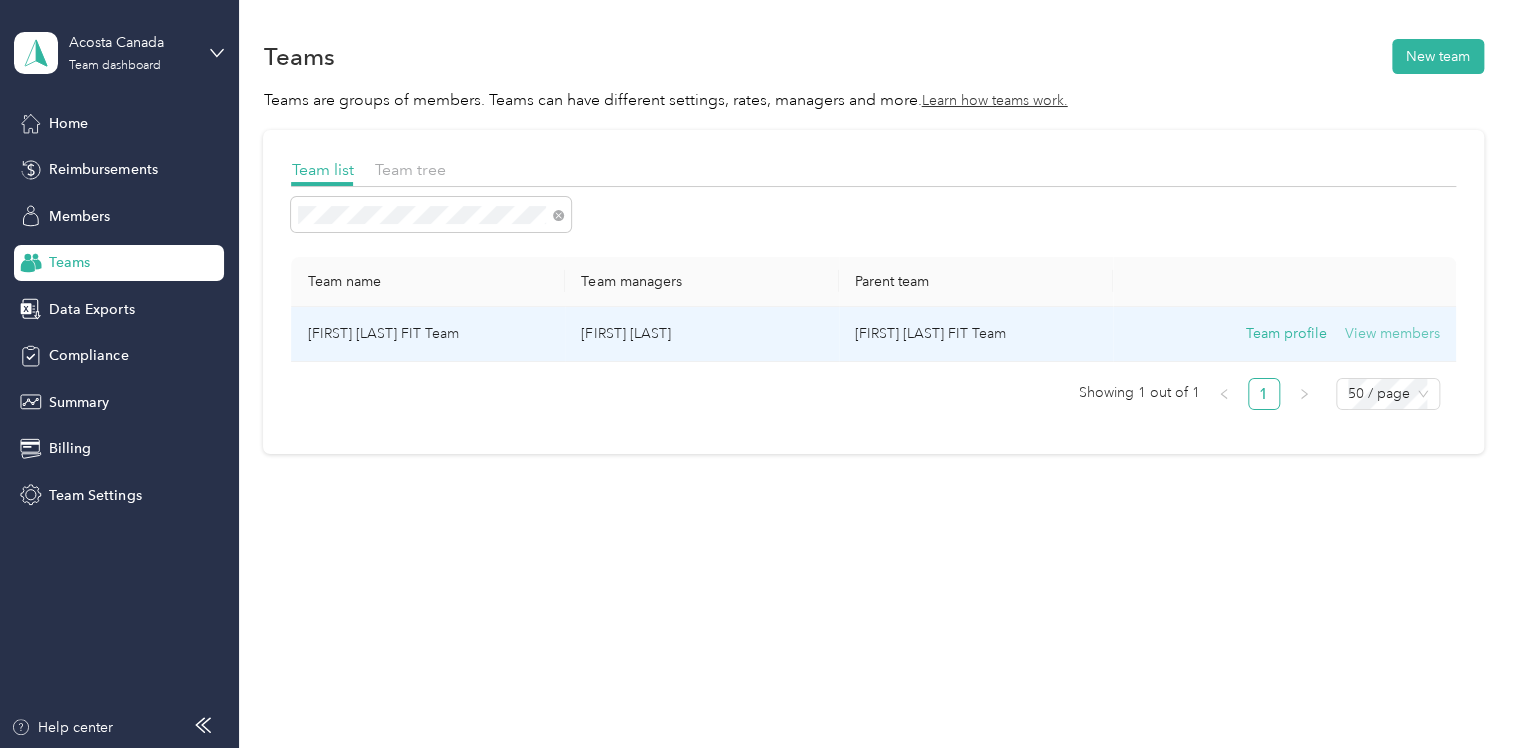 click on "View members" at bounding box center [1392, 334] 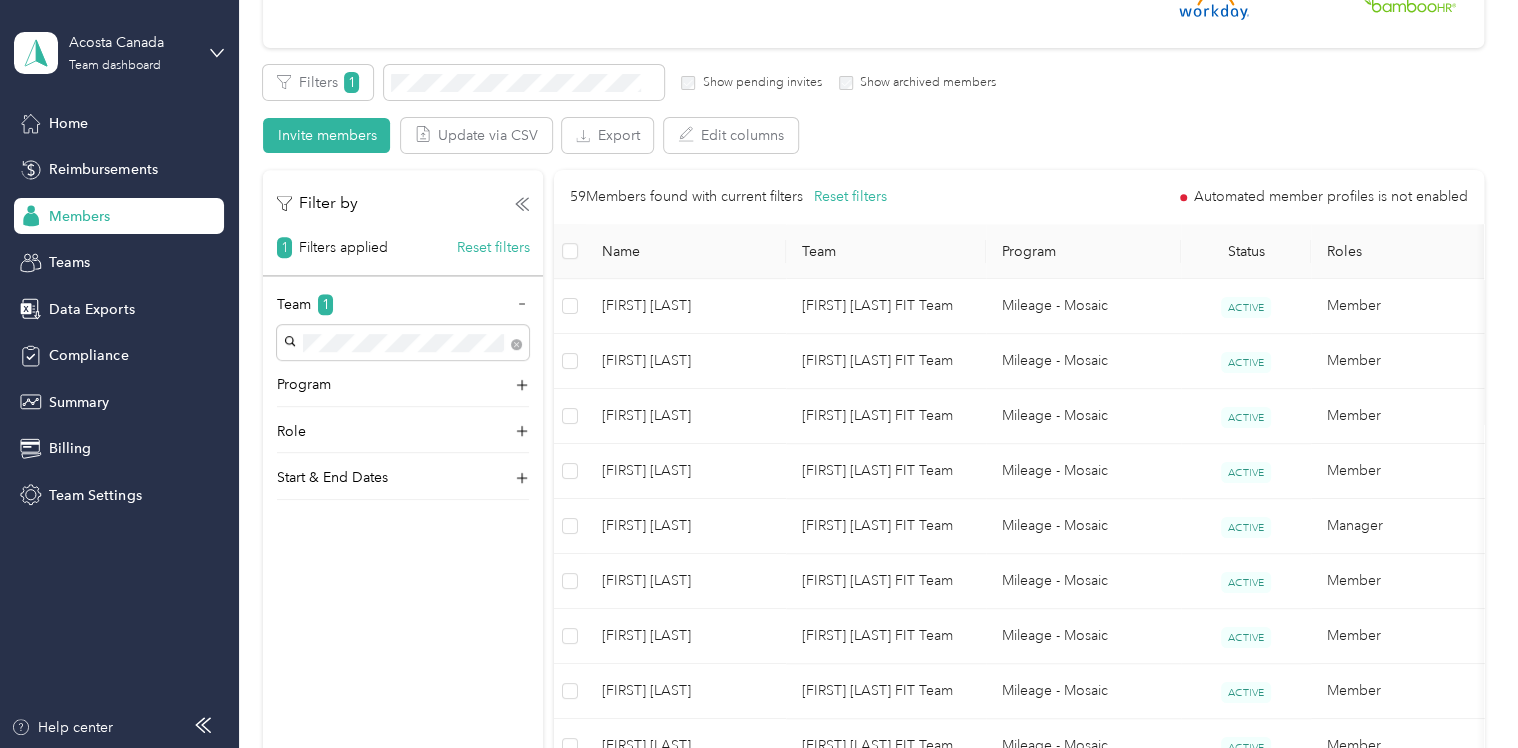 scroll, scrollTop: 0, scrollLeft: 0, axis: both 